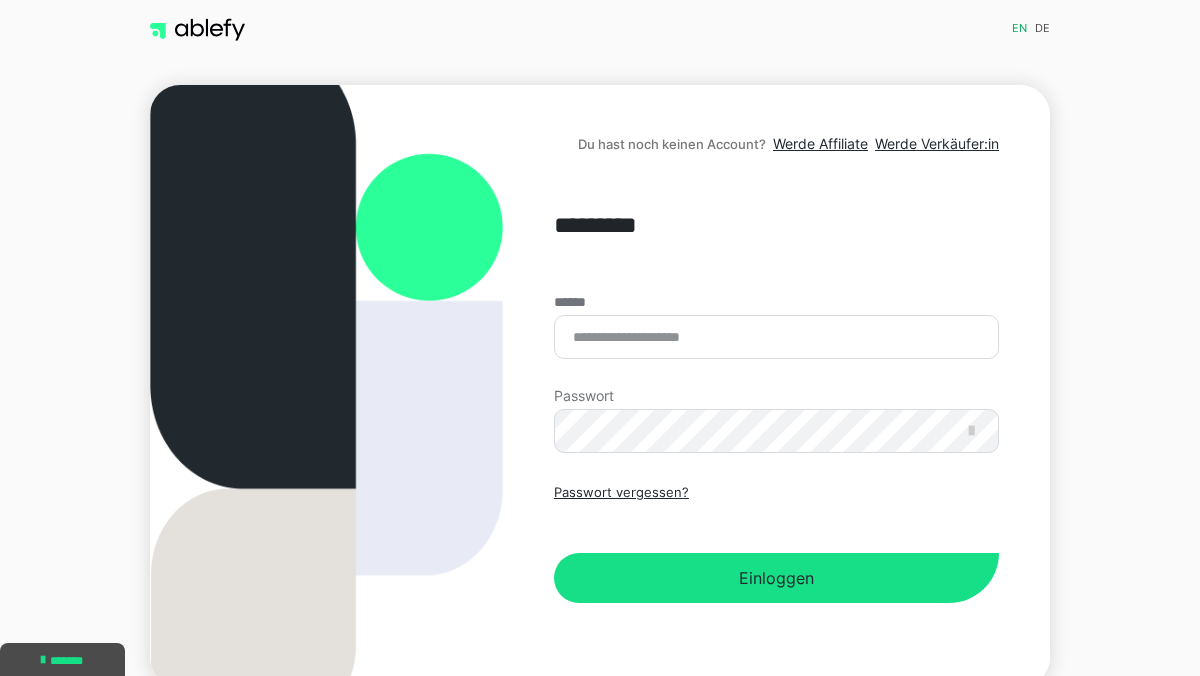scroll, scrollTop: 0, scrollLeft: 0, axis: both 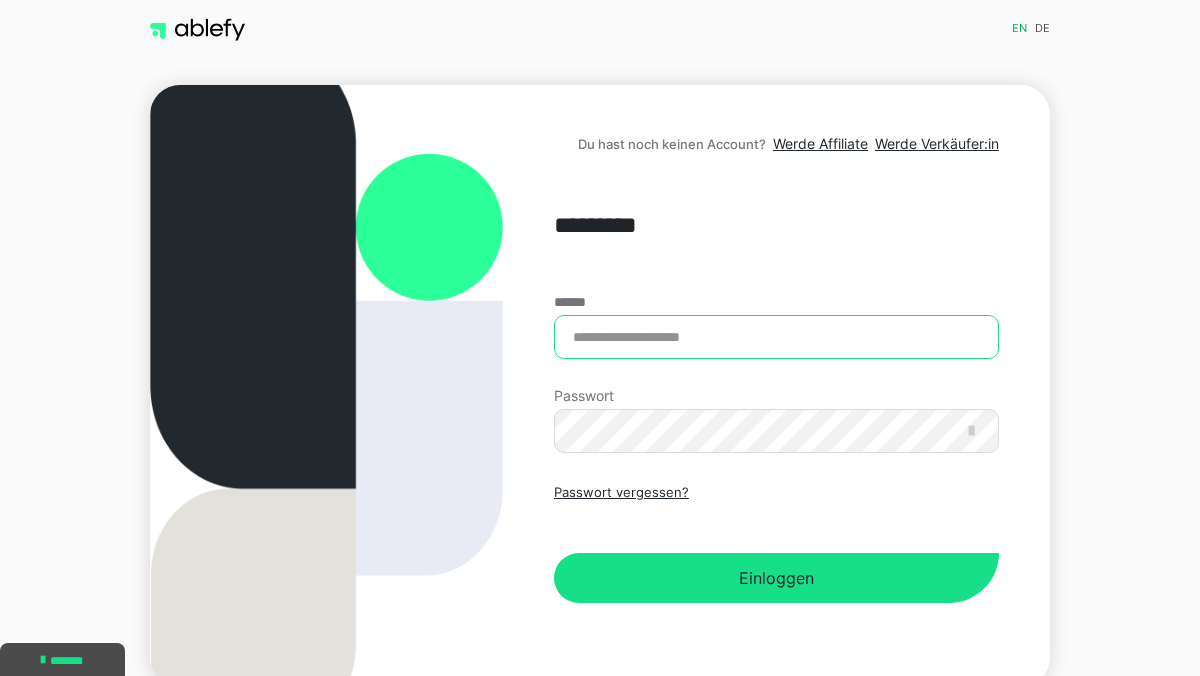 click on "******" at bounding box center (776, 337) 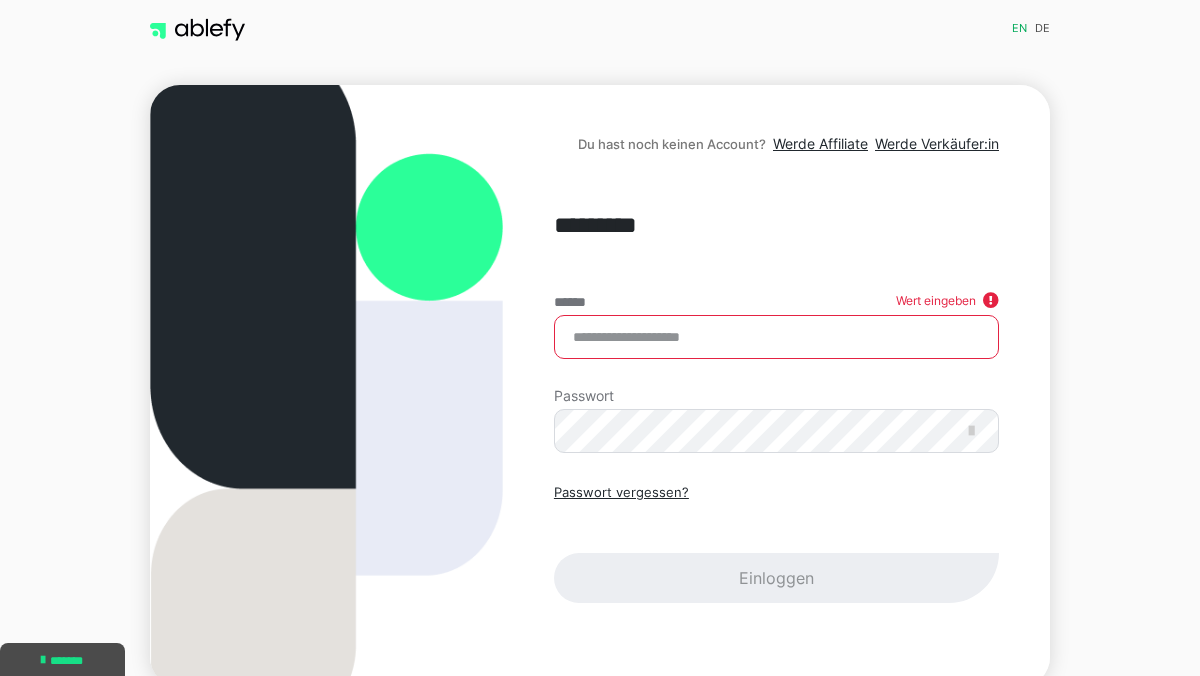 click on "de" at bounding box center [1042, 30] 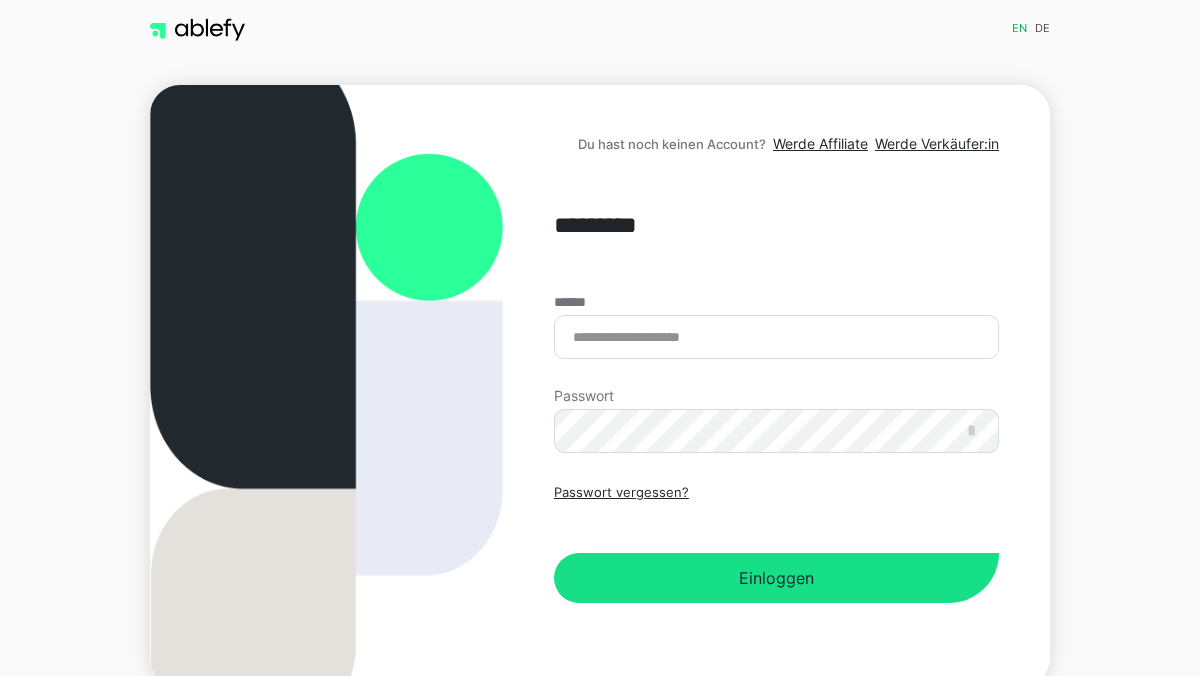 scroll, scrollTop: 0, scrollLeft: 0, axis: both 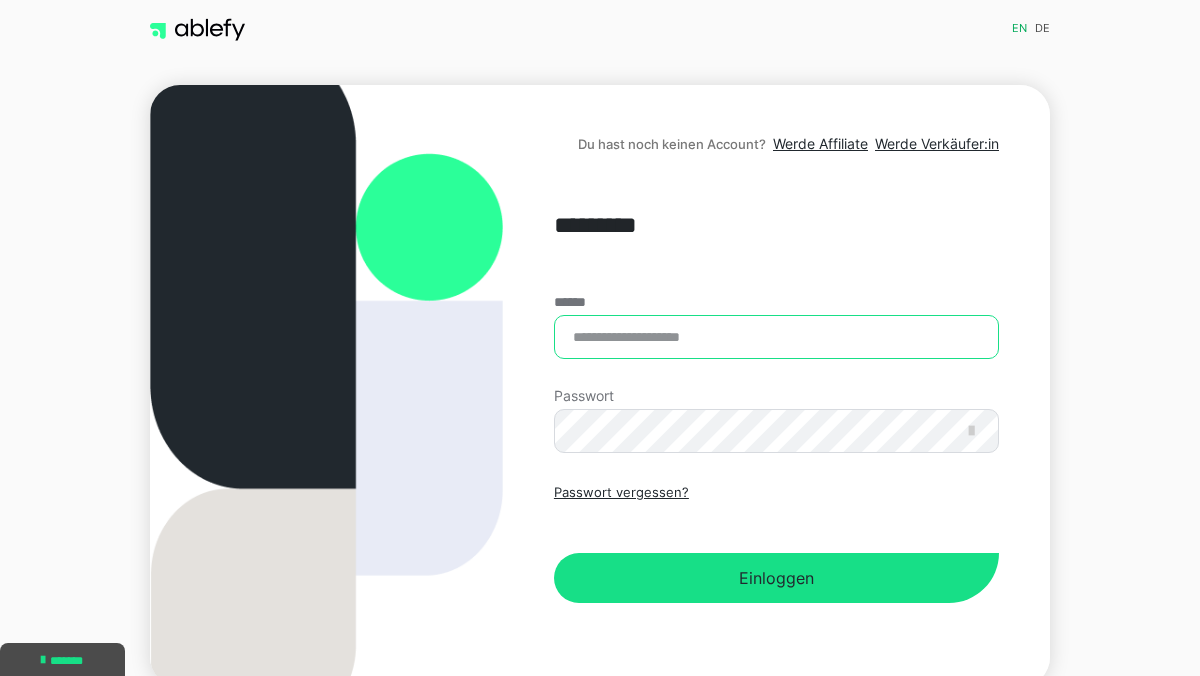 click on "******" at bounding box center [776, 337] 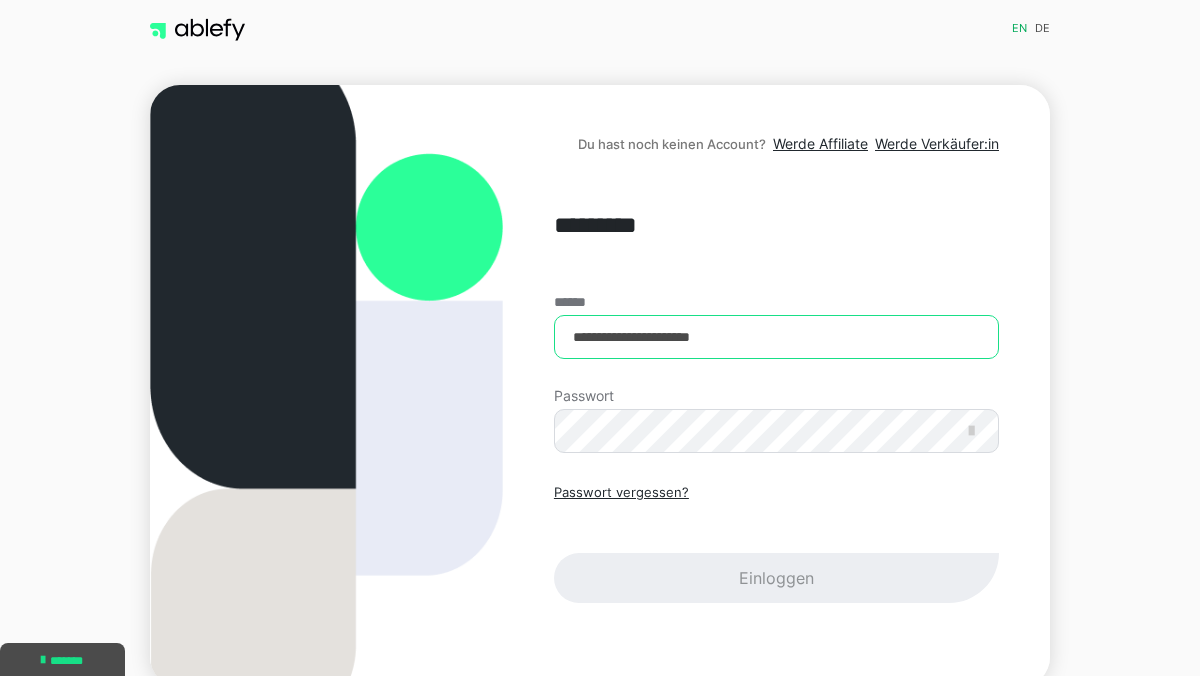 type on "**********" 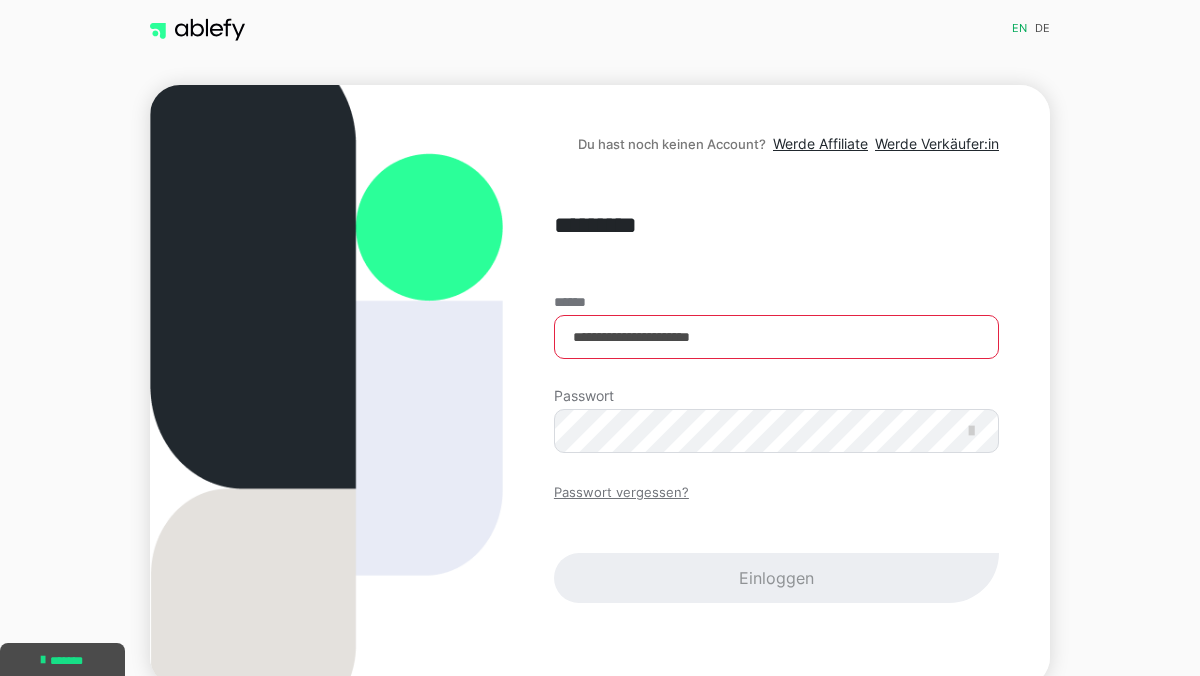 click on "Passwort vergessen?" at bounding box center (621, 493) 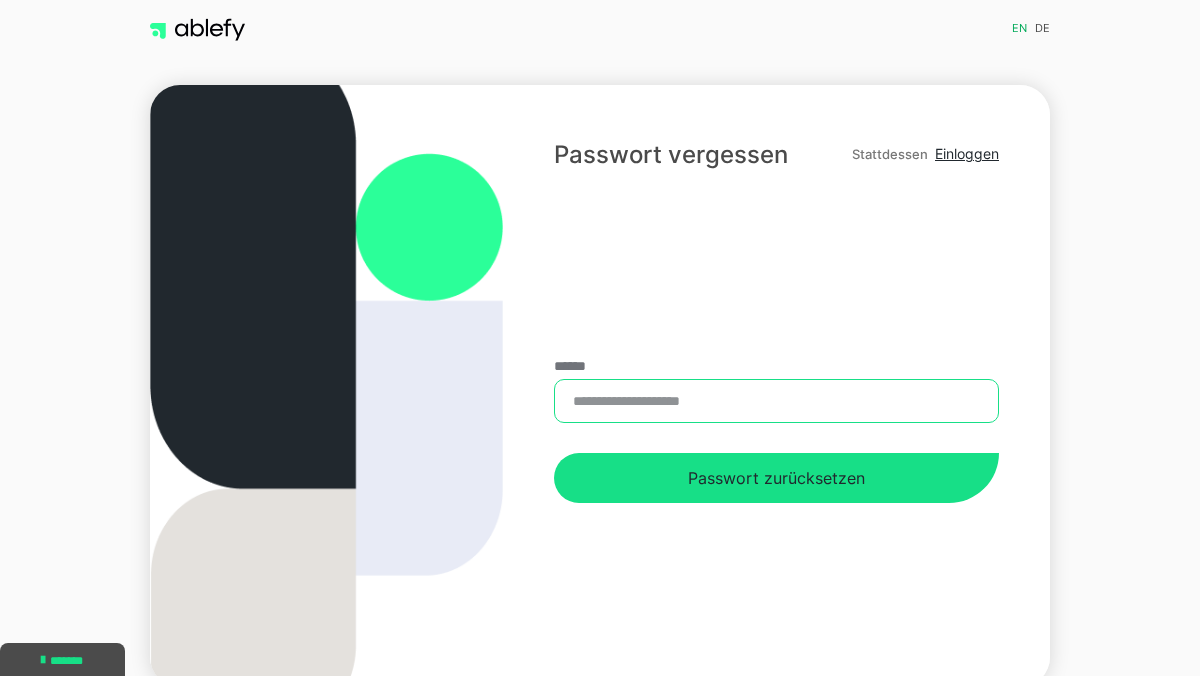 click on "******" at bounding box center (776, 401) 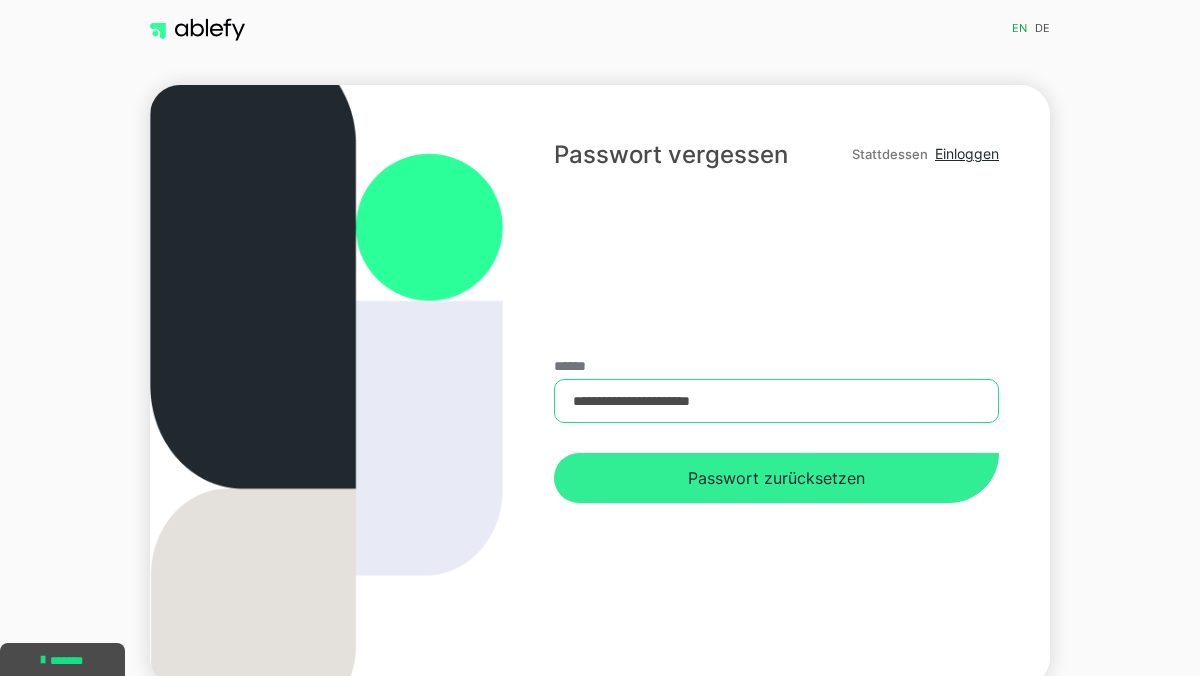 type on "**********" 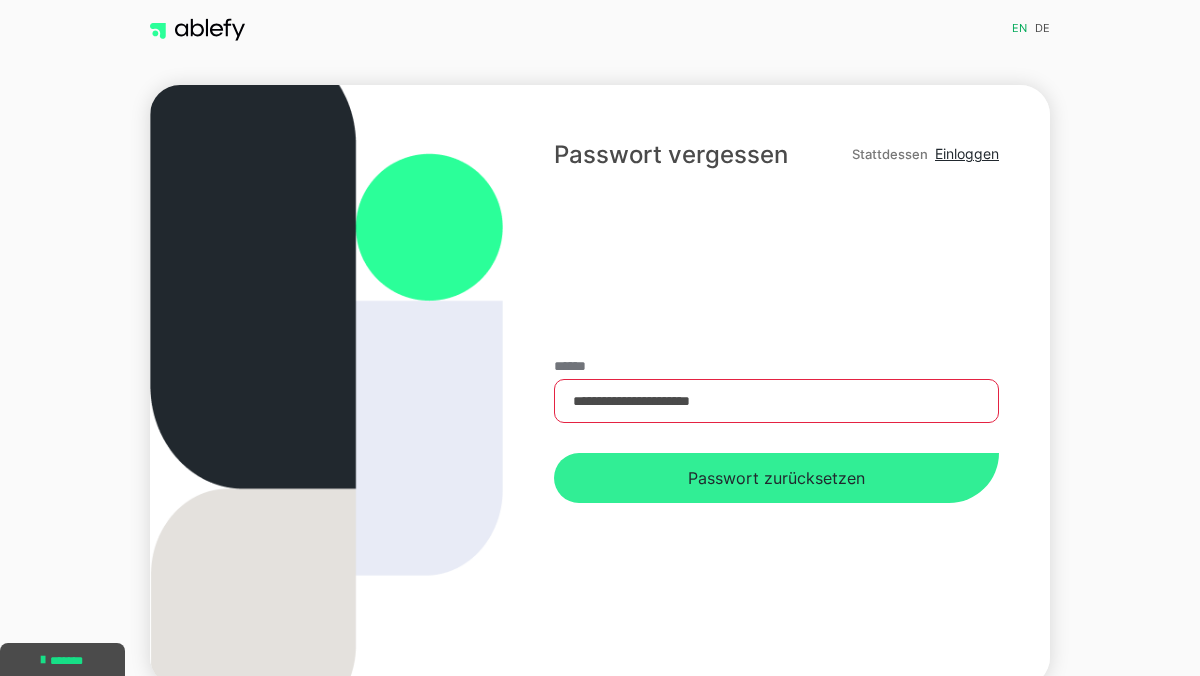 click on "Passwort zurücksetzen" at bounding box center [776, 478] 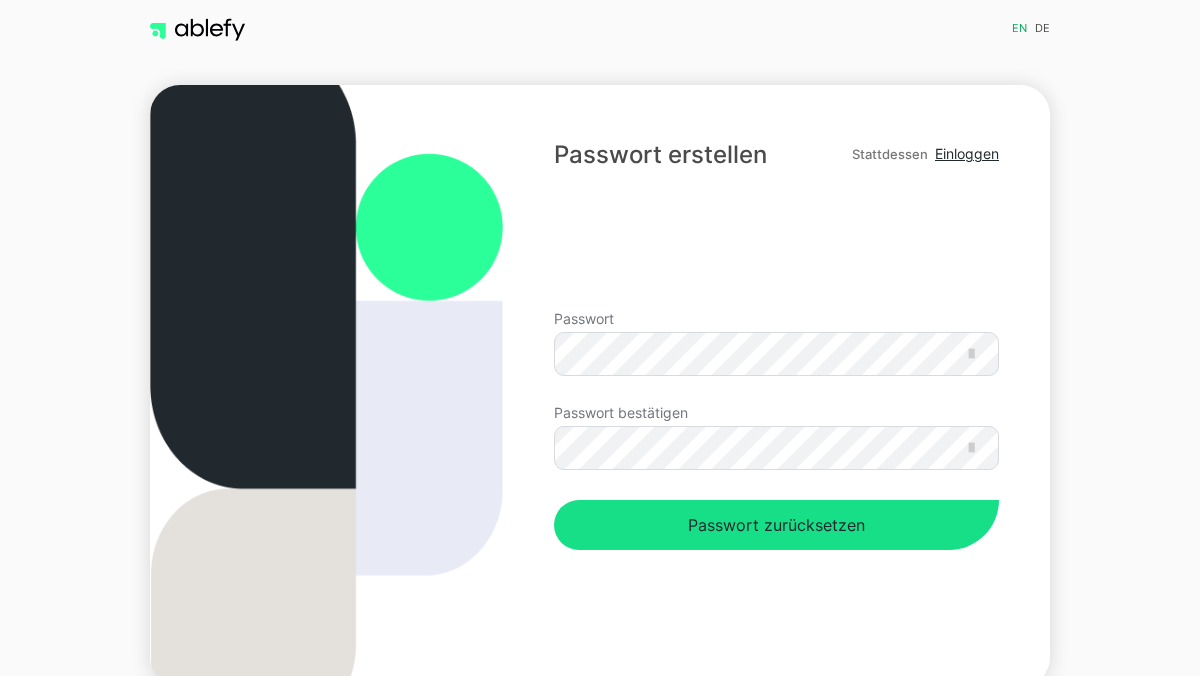 scroll, scrollTop: 0, scrollLeft: 0, axis: both 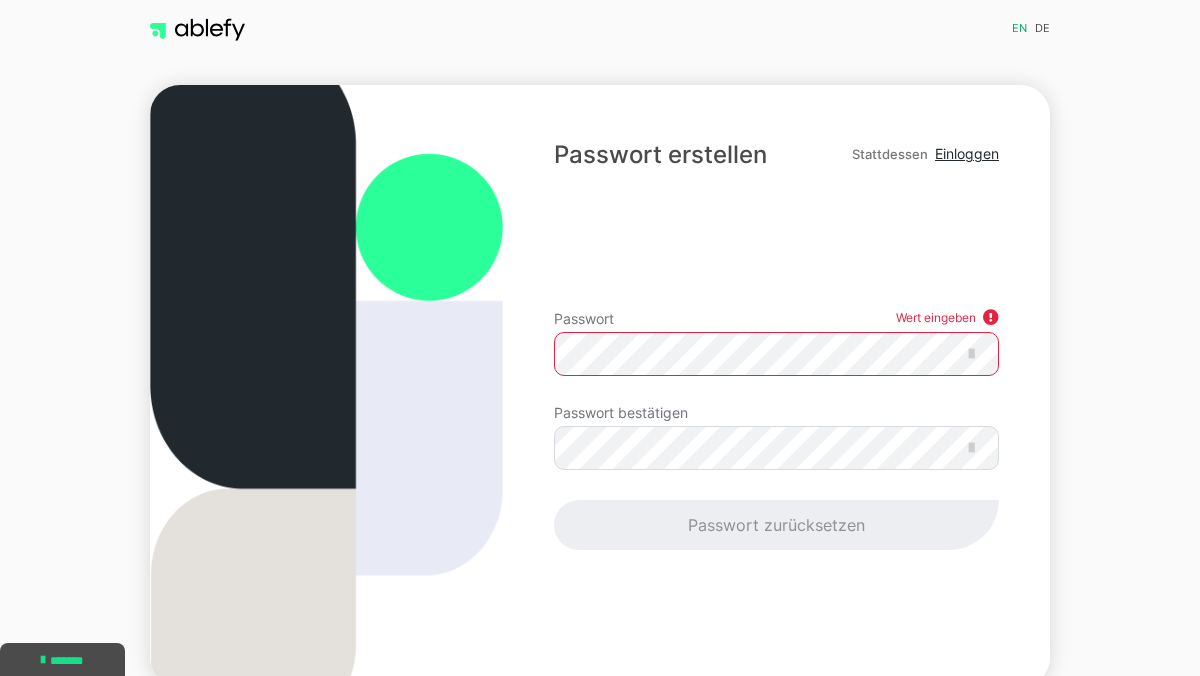click on "Passwort erstellen Stattdessen Einloggen Passwort Wert eingeben Passwort bestätigen Passwort zurücksetzen" at bounding box center [600, 386] 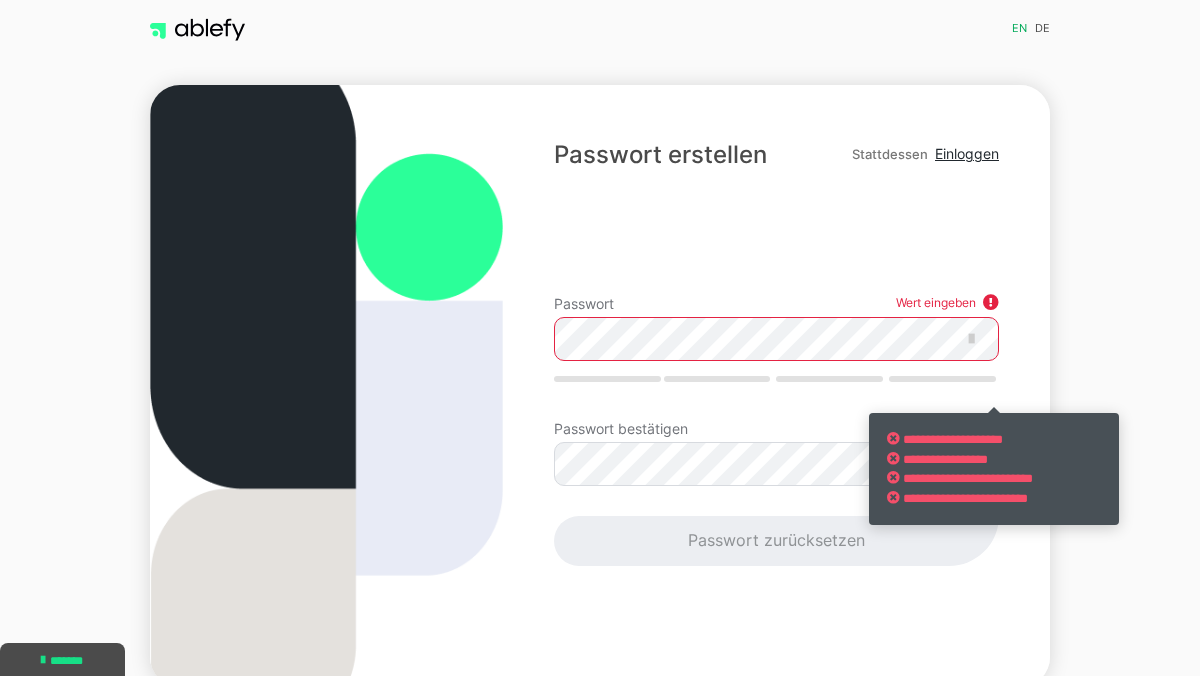 click on "**********" at bounding box center (776, 386) 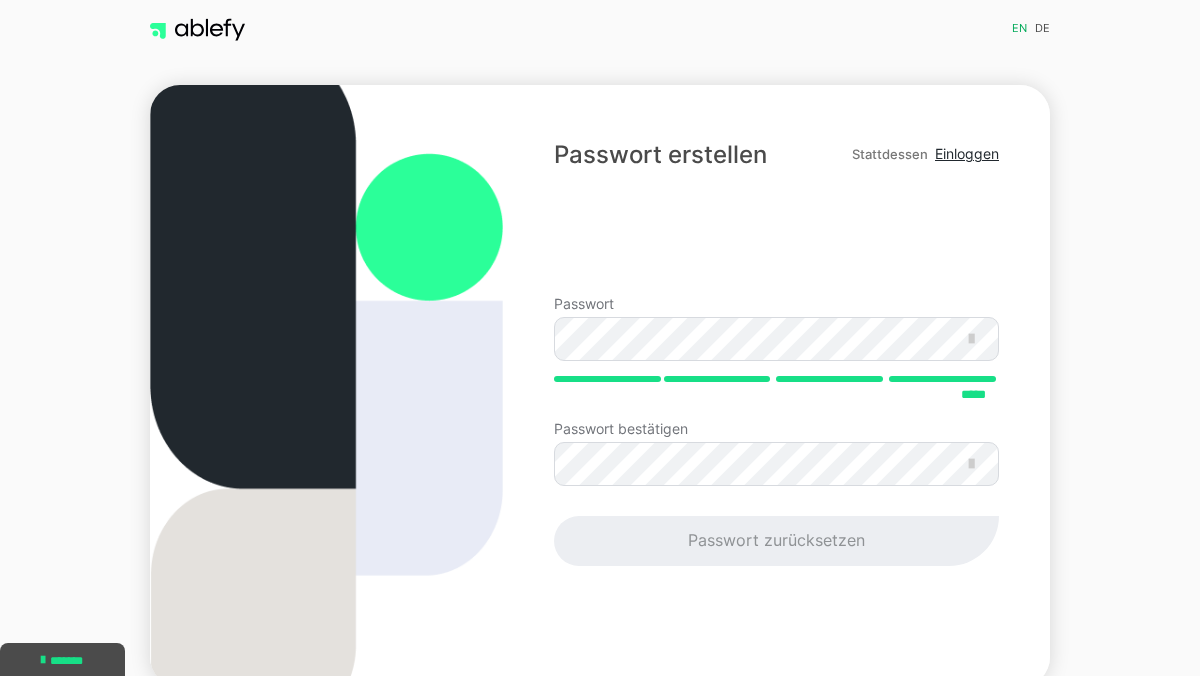 click on "Passwort zurücksetzen" at bounding box center (776, 541) 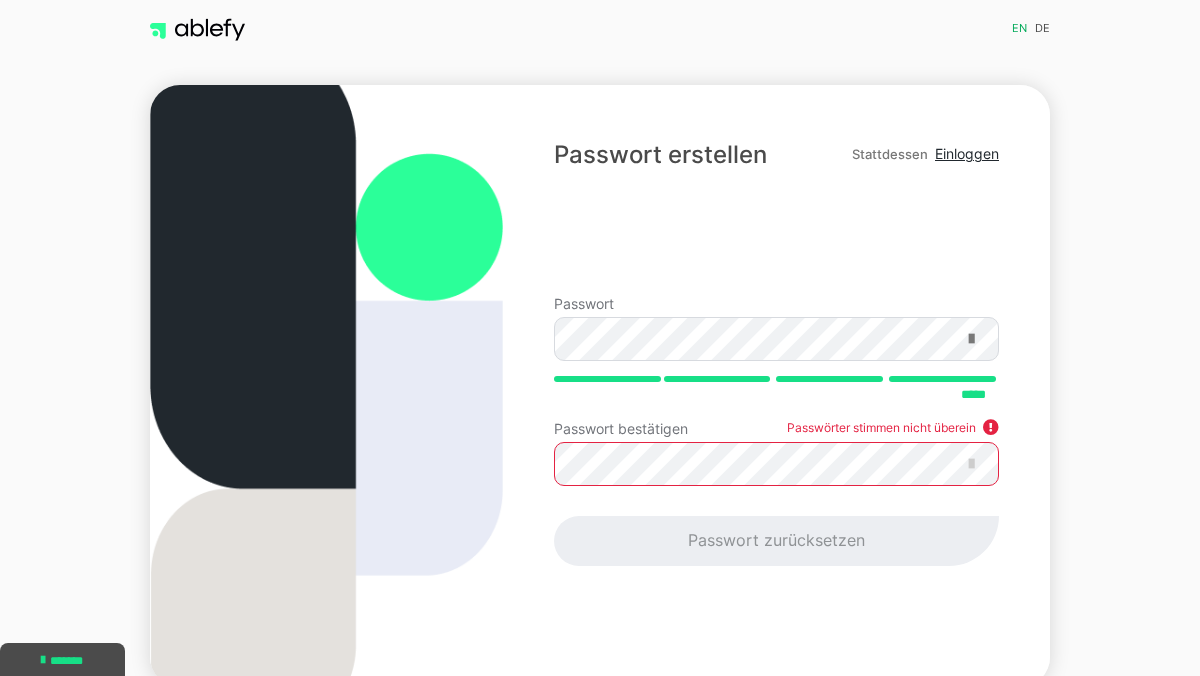 click at bounding box center [971, 339] 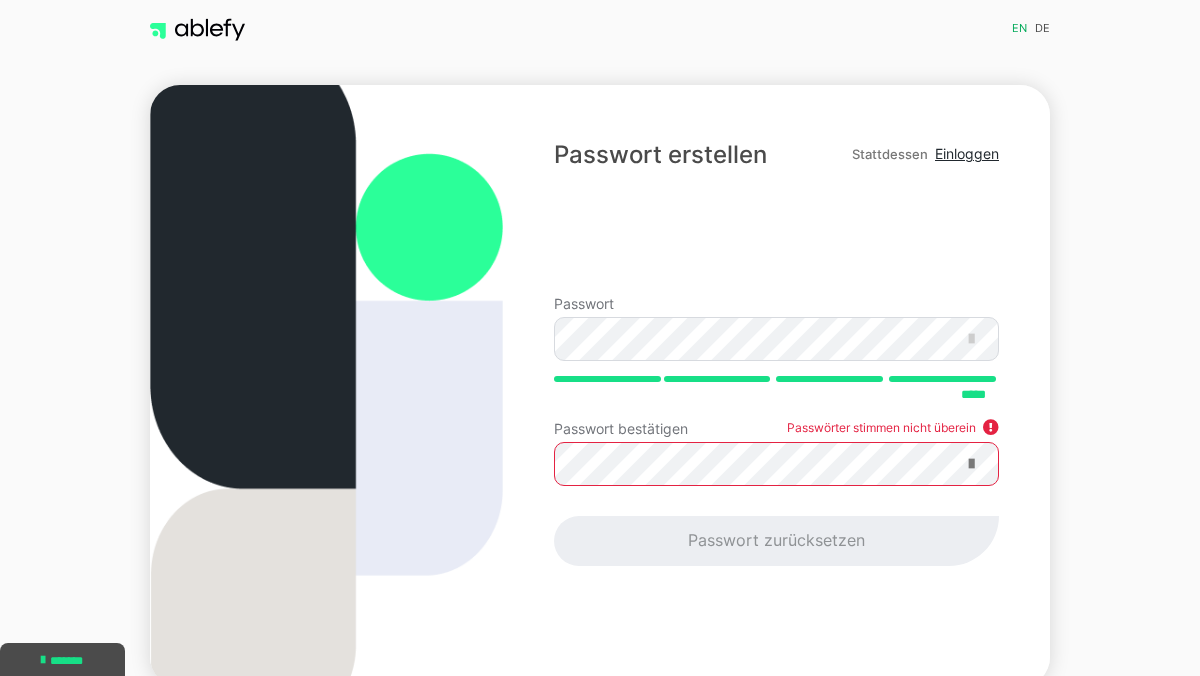 click at bounding box center (971, 464) 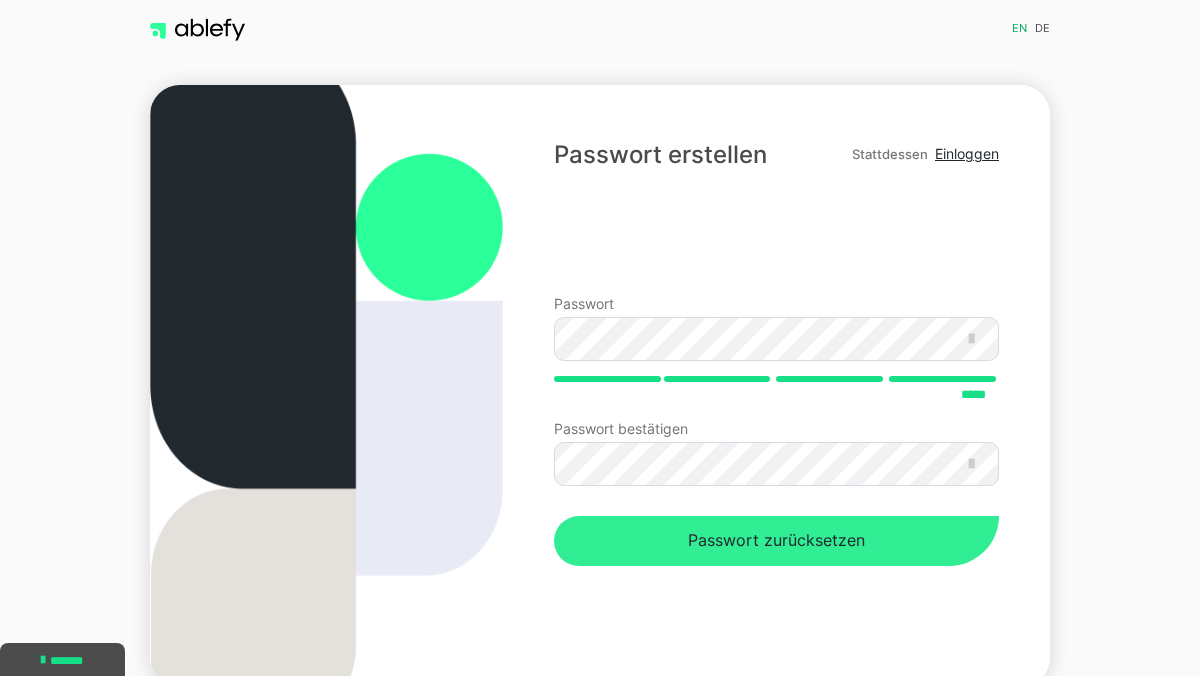 click on "Passwort zurücksetzen" at bounding box center [776, 541] 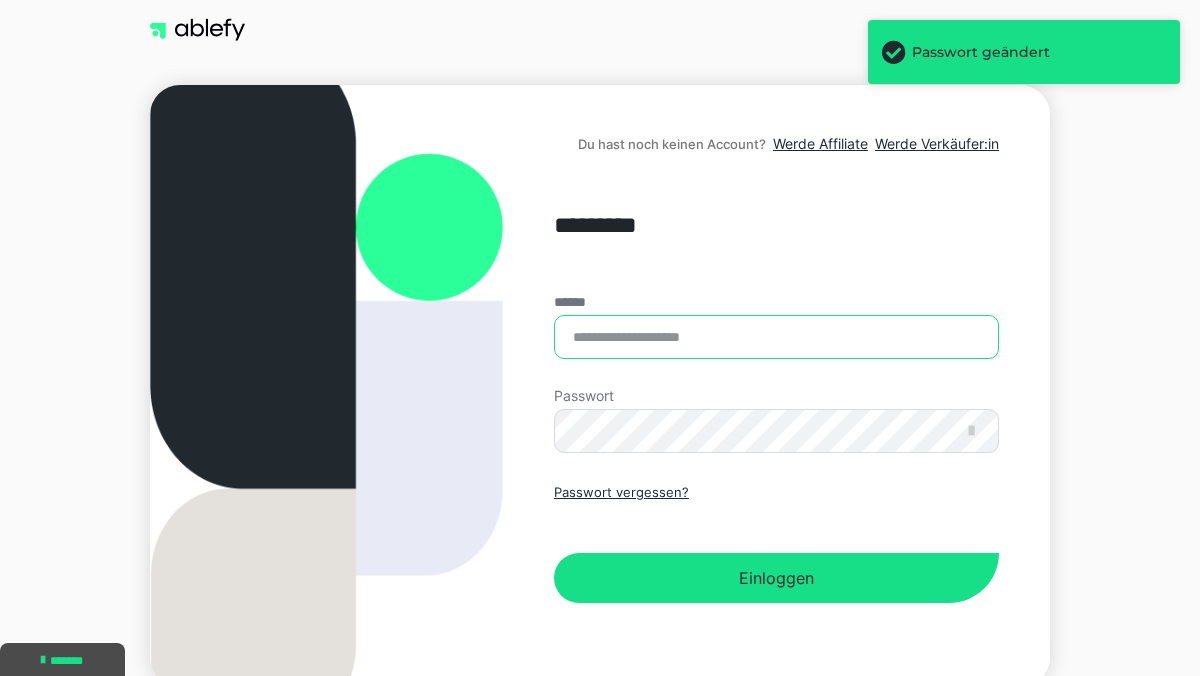 type on "**********" 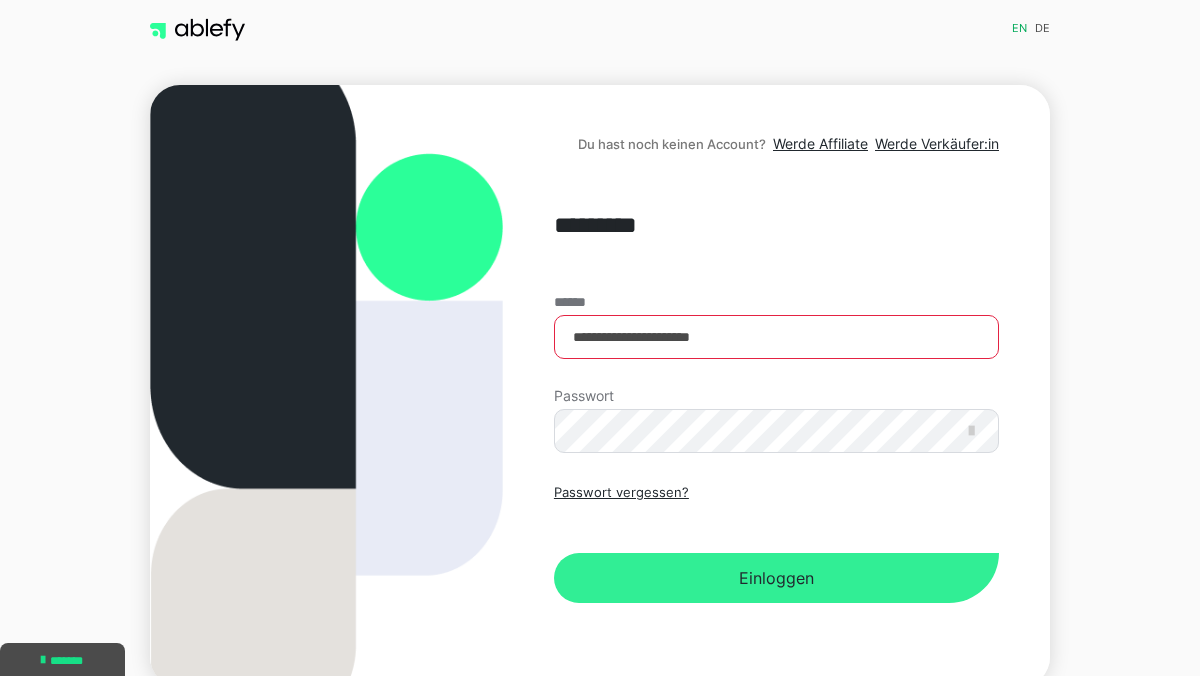 click on "Einloggen" at bounding box center (776, 578) 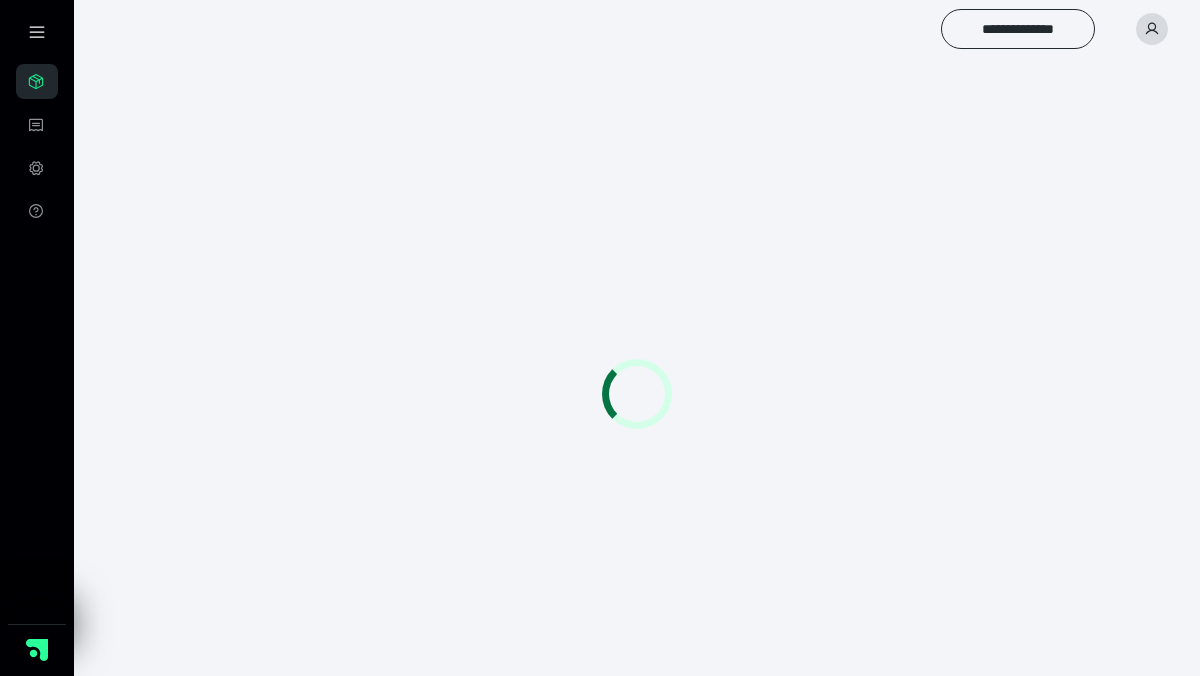 scroll, scrollTop: 0, scrollLeft: 0, axis: both 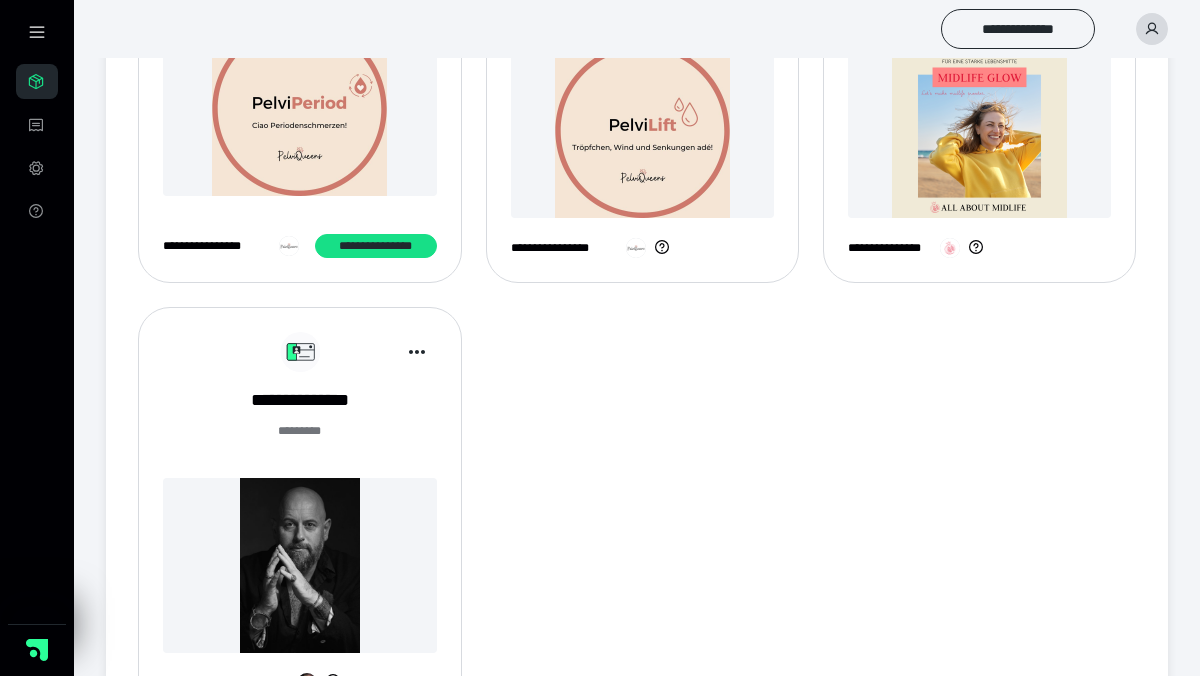 click at bounding box center [979, 130] 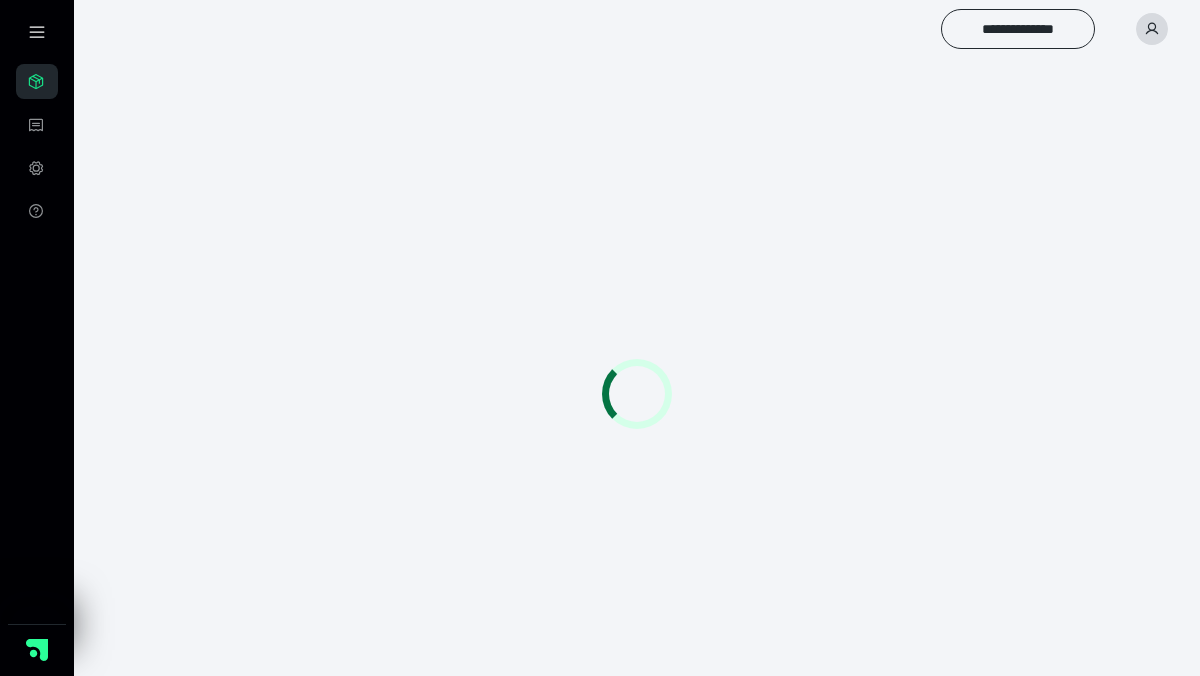 scroll, scrollTop: 0, scrollLeft: 0, axis: both 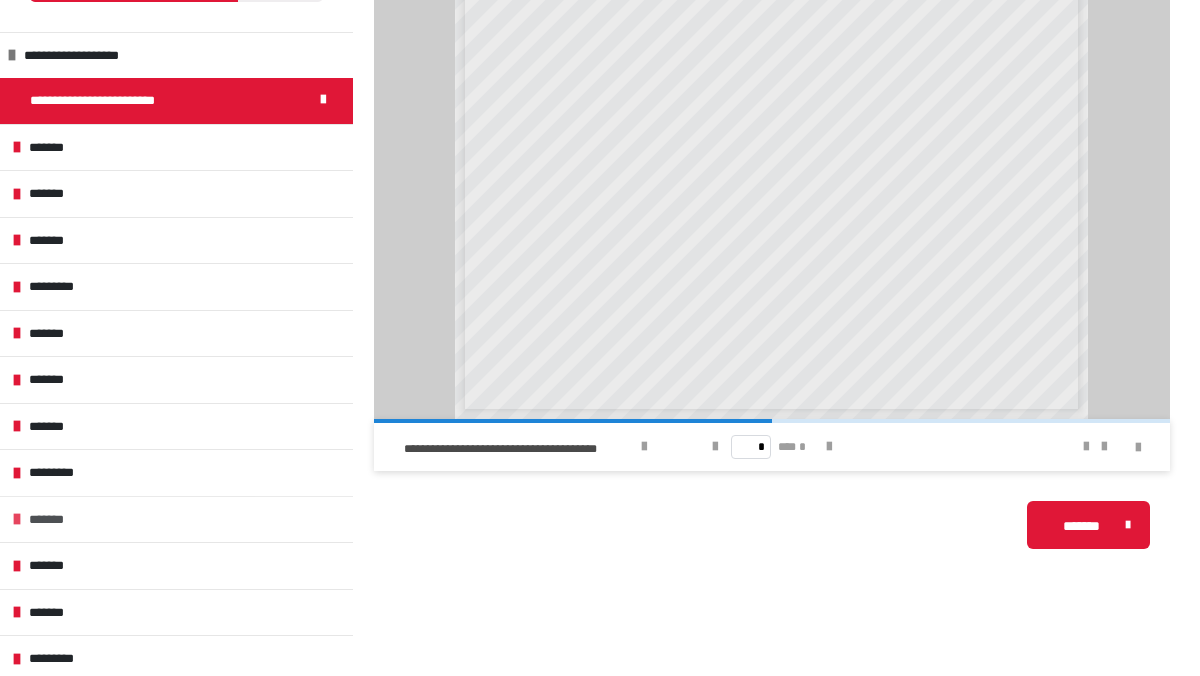 click on "*******" at bounding box center (61, 520) 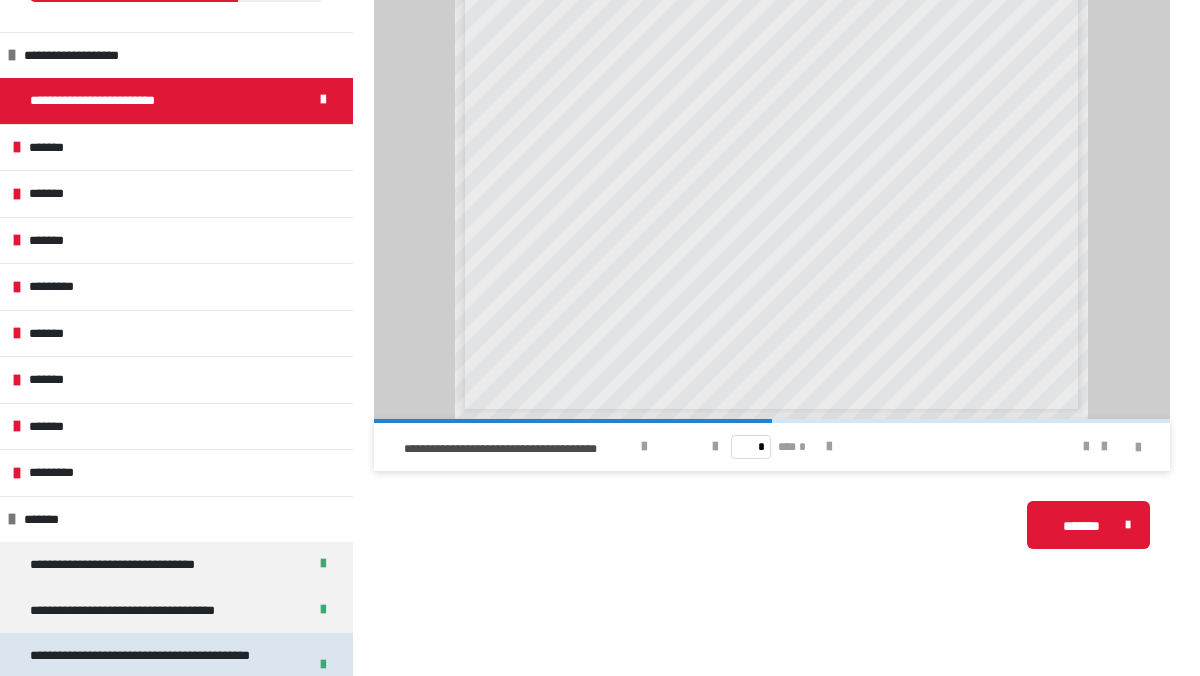 click on "**********" at bounding box center [160, 665] 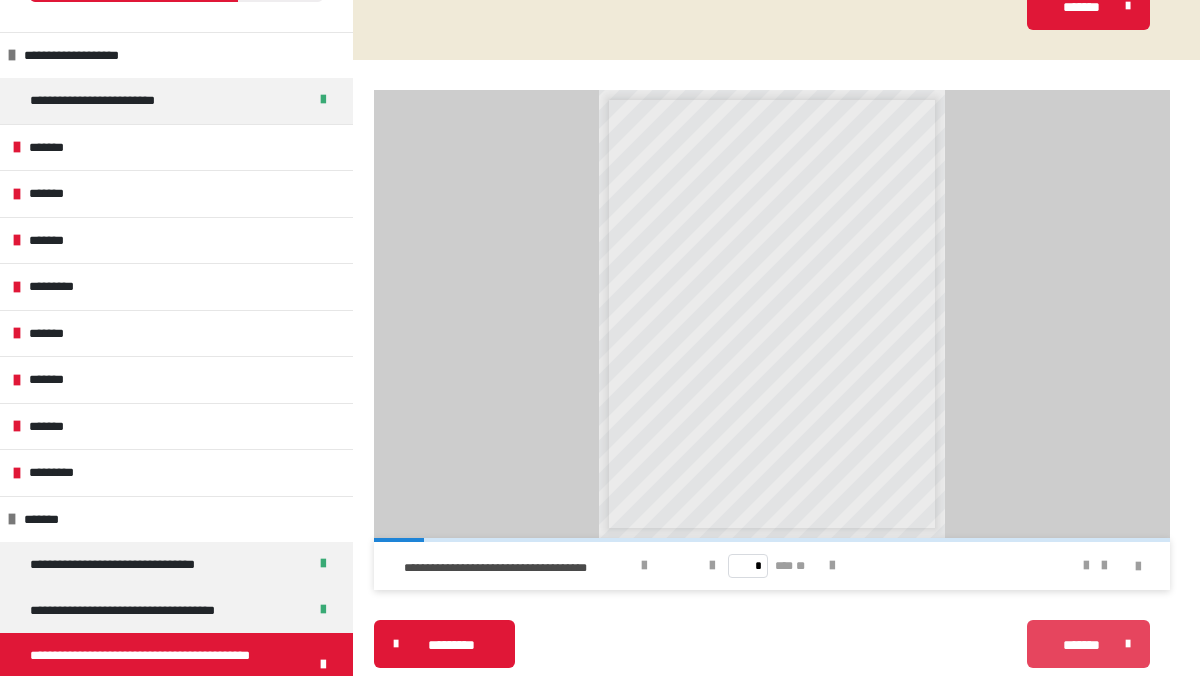click on "*******" at bounding box center [1081, 645] 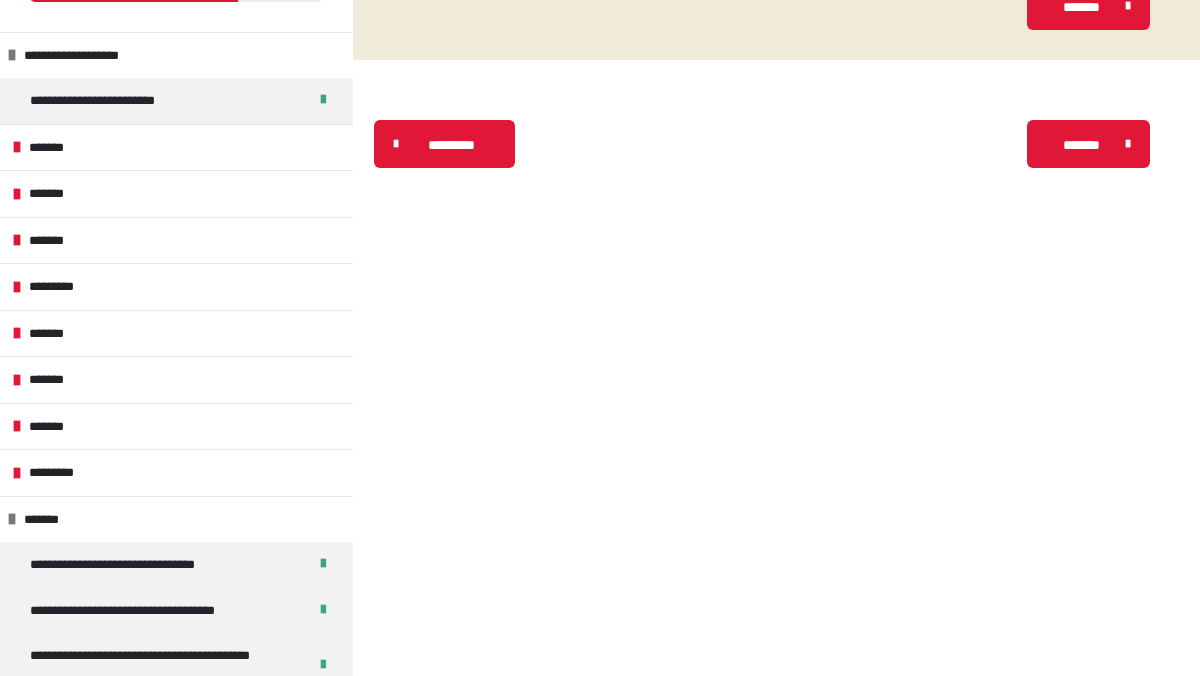 scroll, scrollTop: 265, scrollLeft: 0, axis: vertical 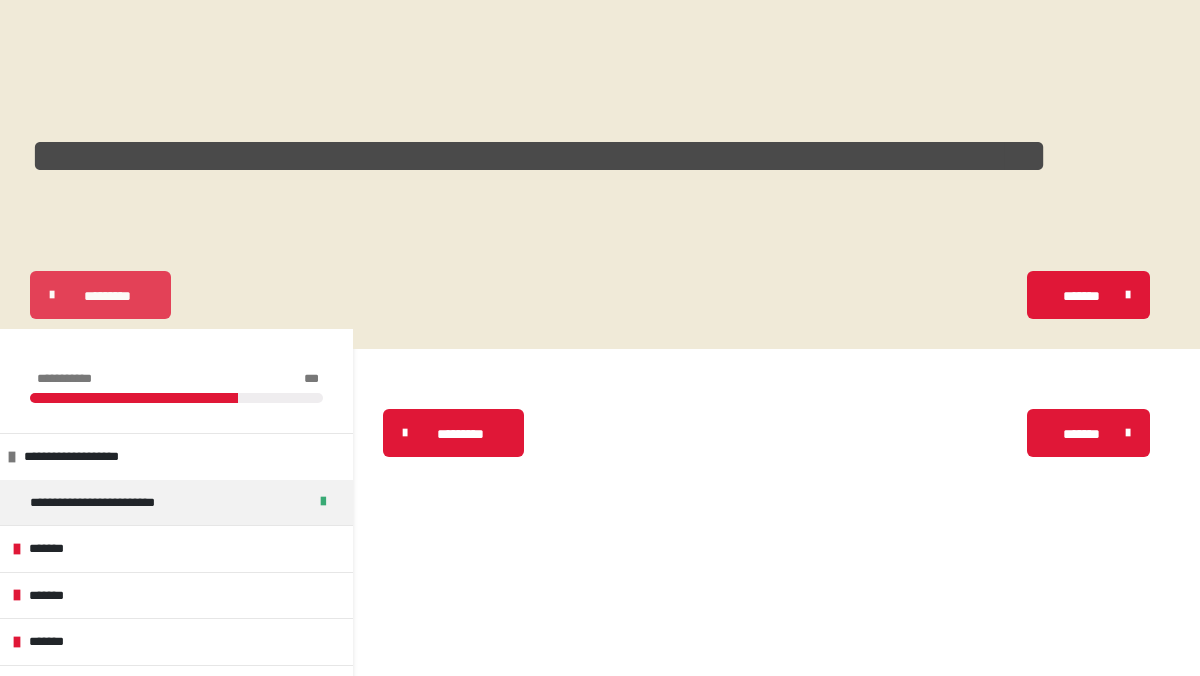 click on "*********" at bounding box center (107, 296) 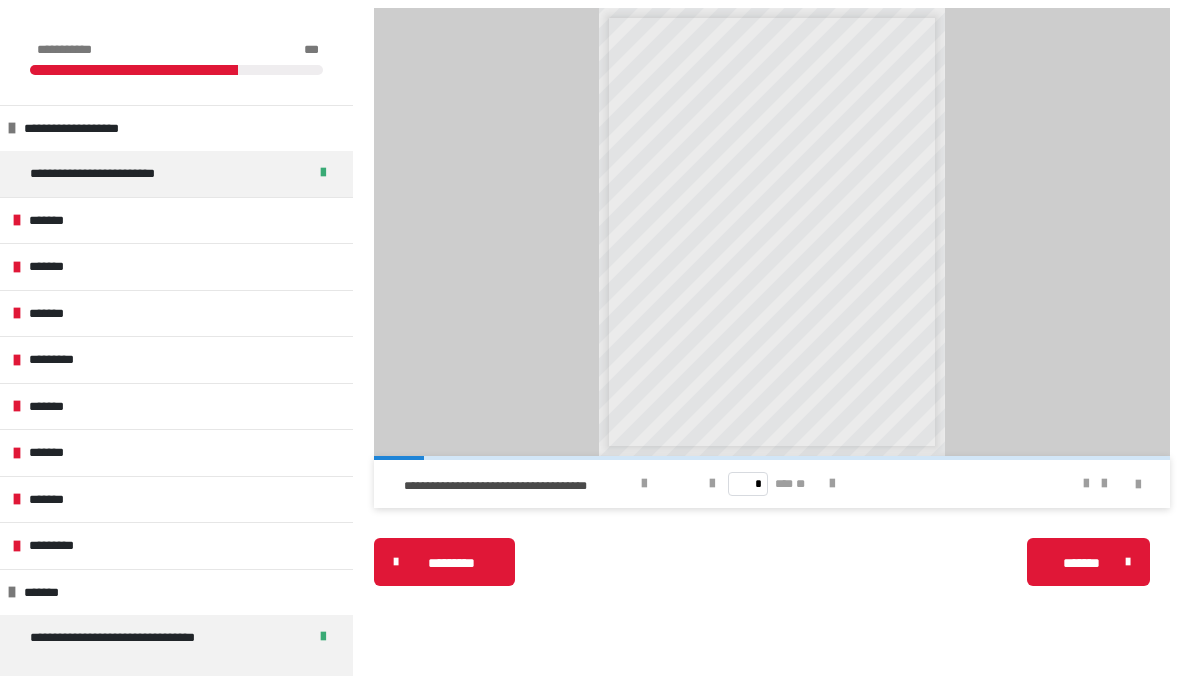 scroll, scrollTop: 548, scrollLeft: 0, axis: vertical 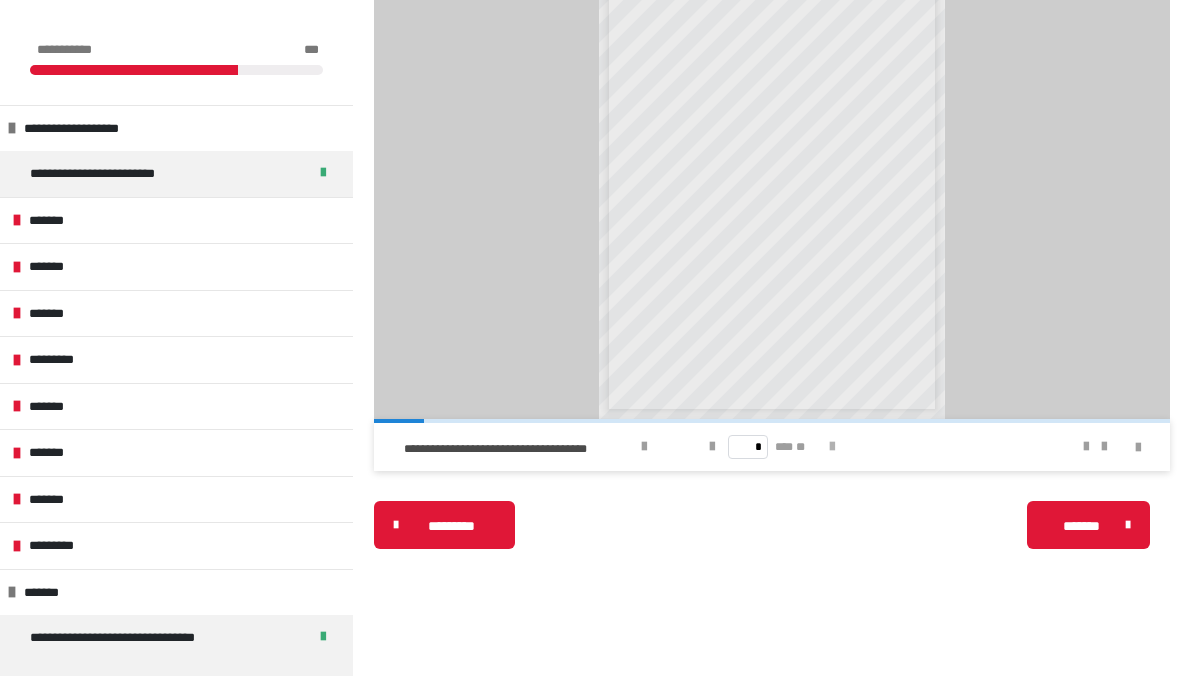 click at bounding box center (832, 447) 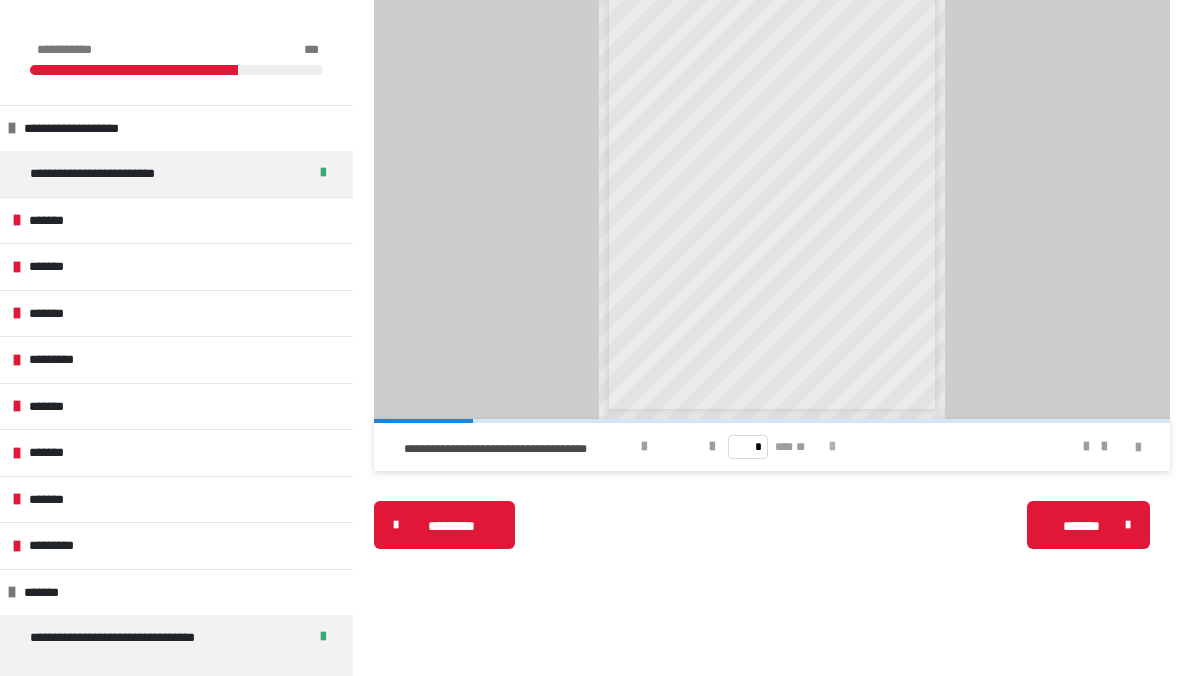click at bounding box center [832, 447] 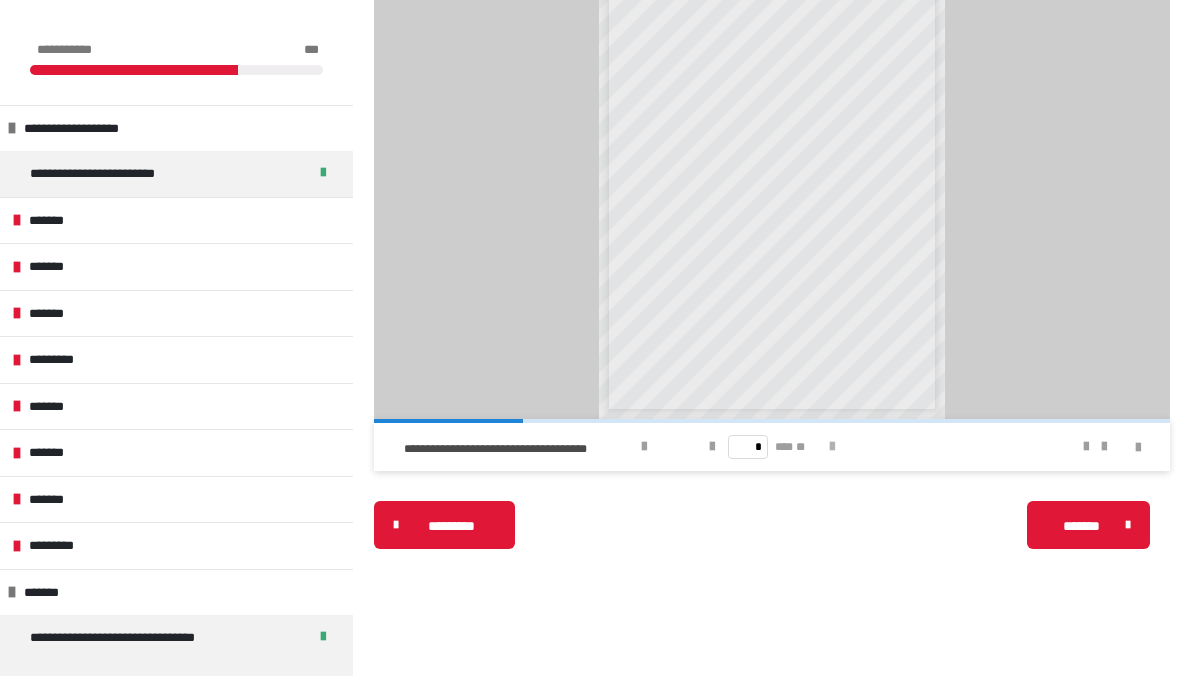 click at bounding box center [832, 447] 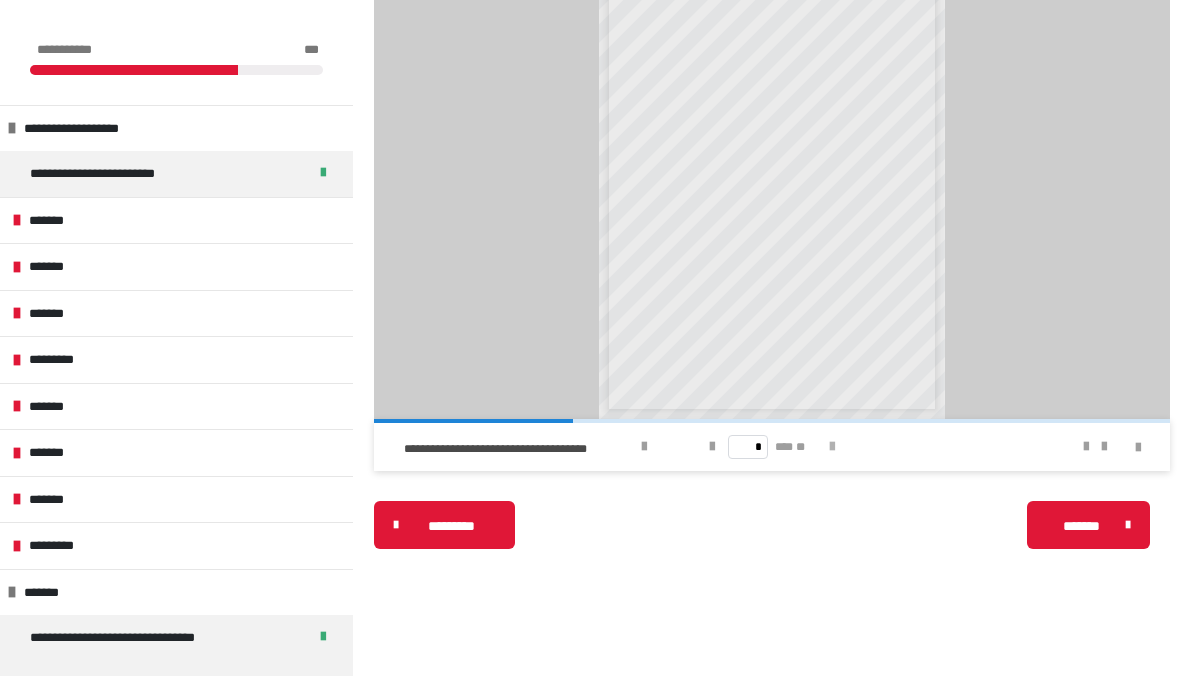 click at bounding box center [832, 447] 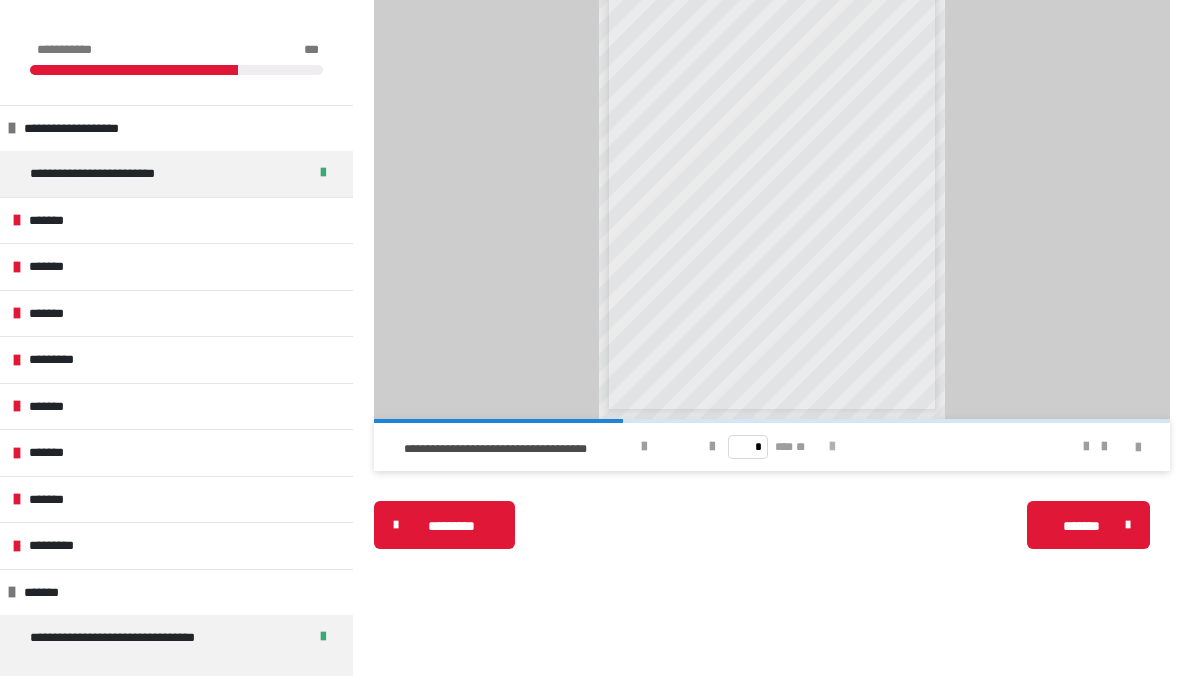 click at bounding box center [832, 447] 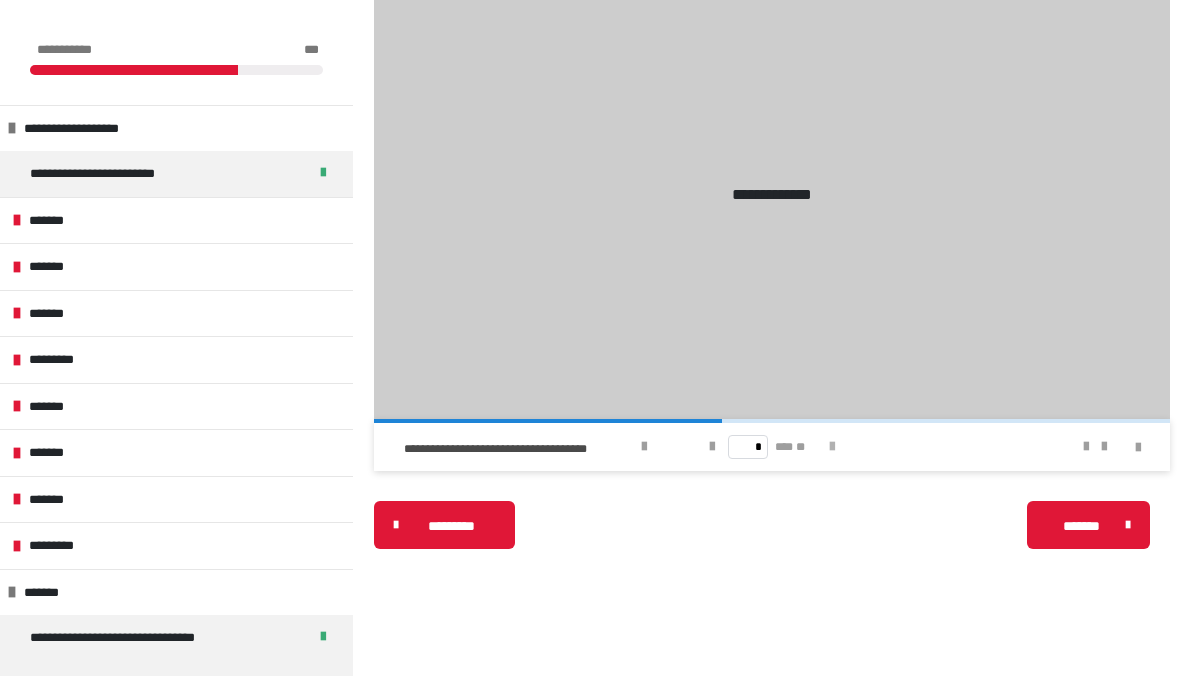 click at bounding box center [832, 447] 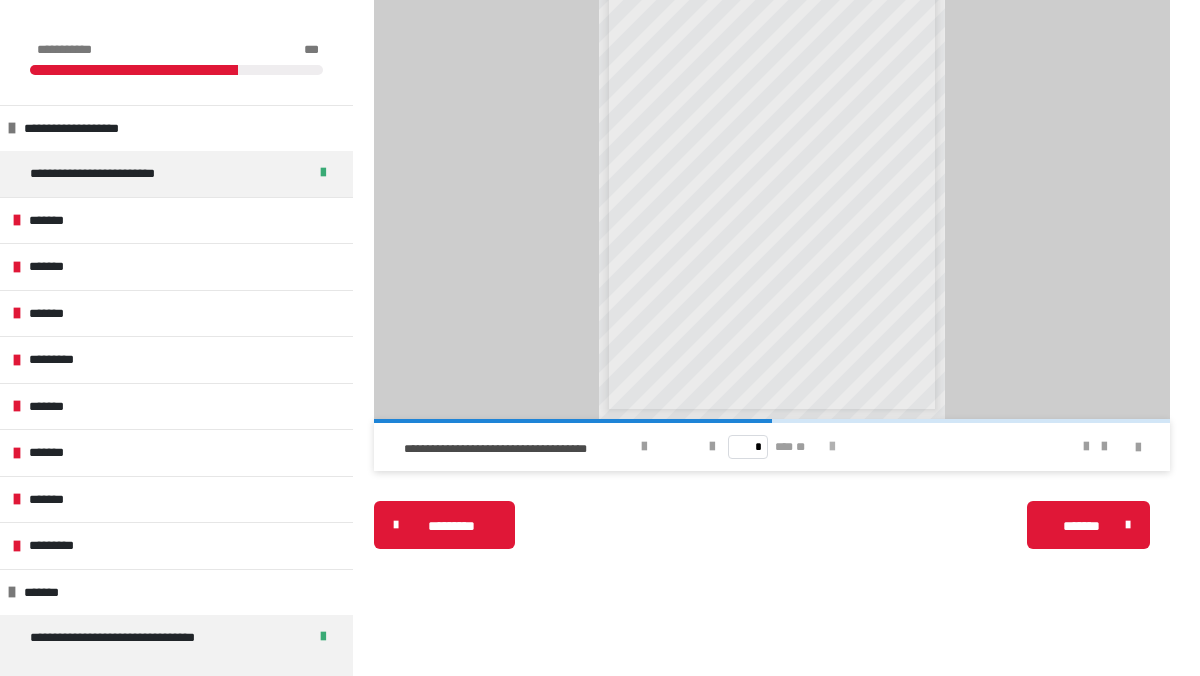 click at bounding box center [832, 447] 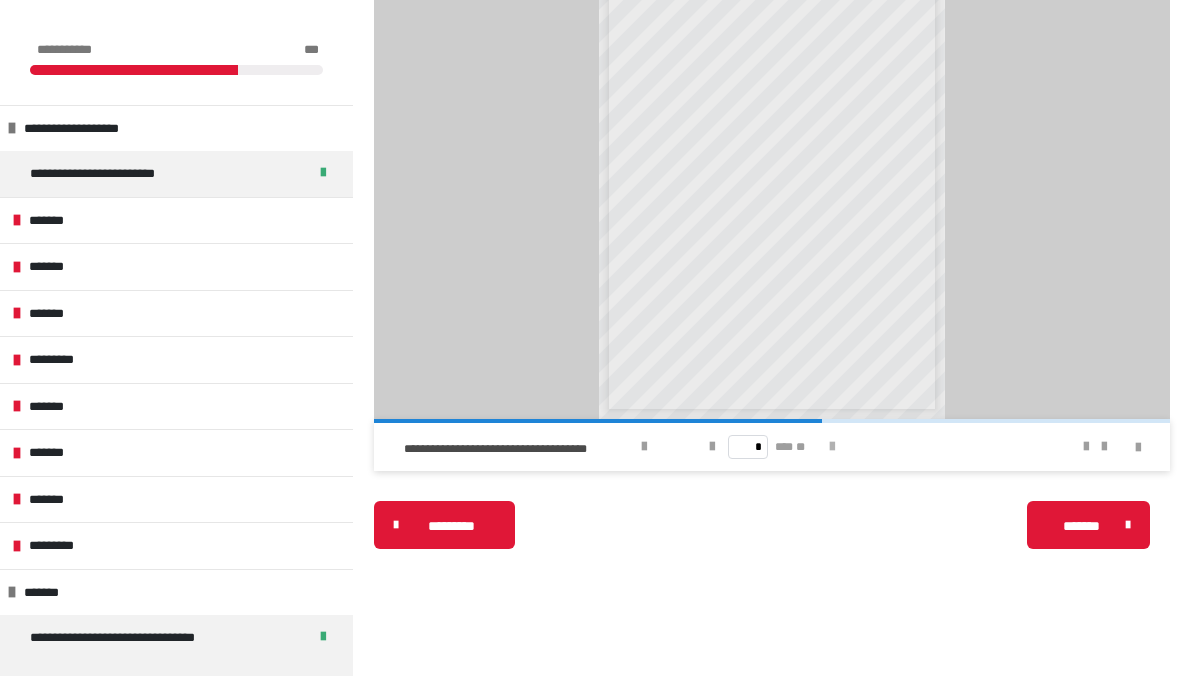 click at bounding box center (832, 447) 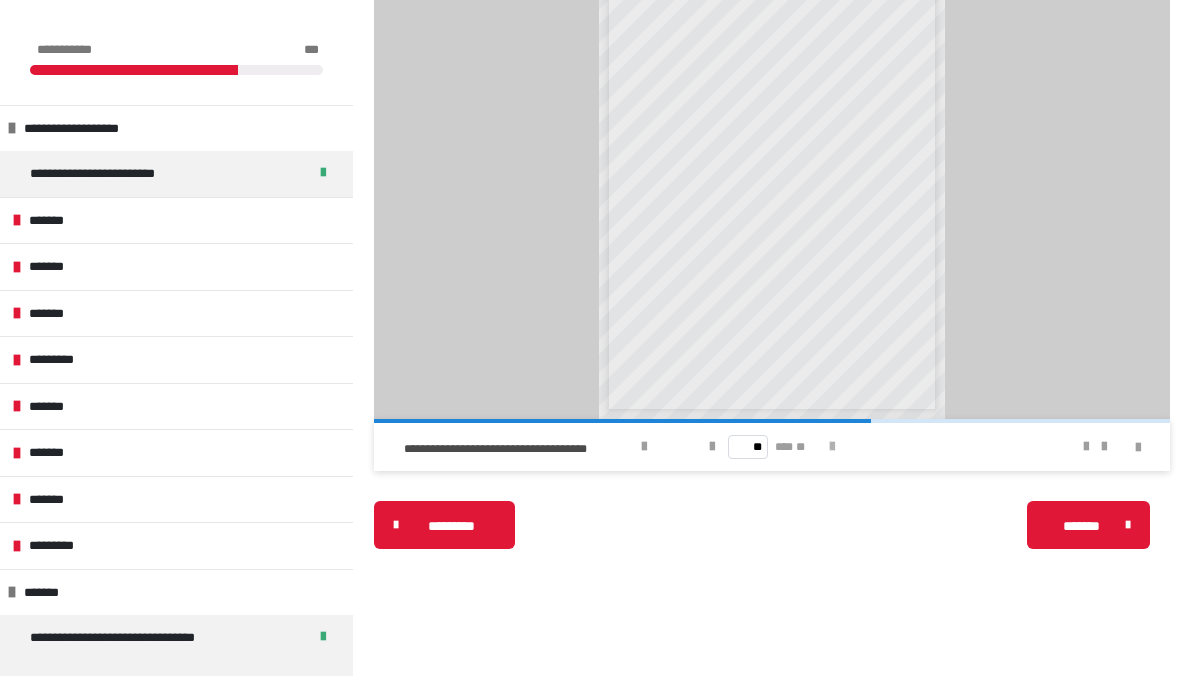 click at bounding box center (832, 447) 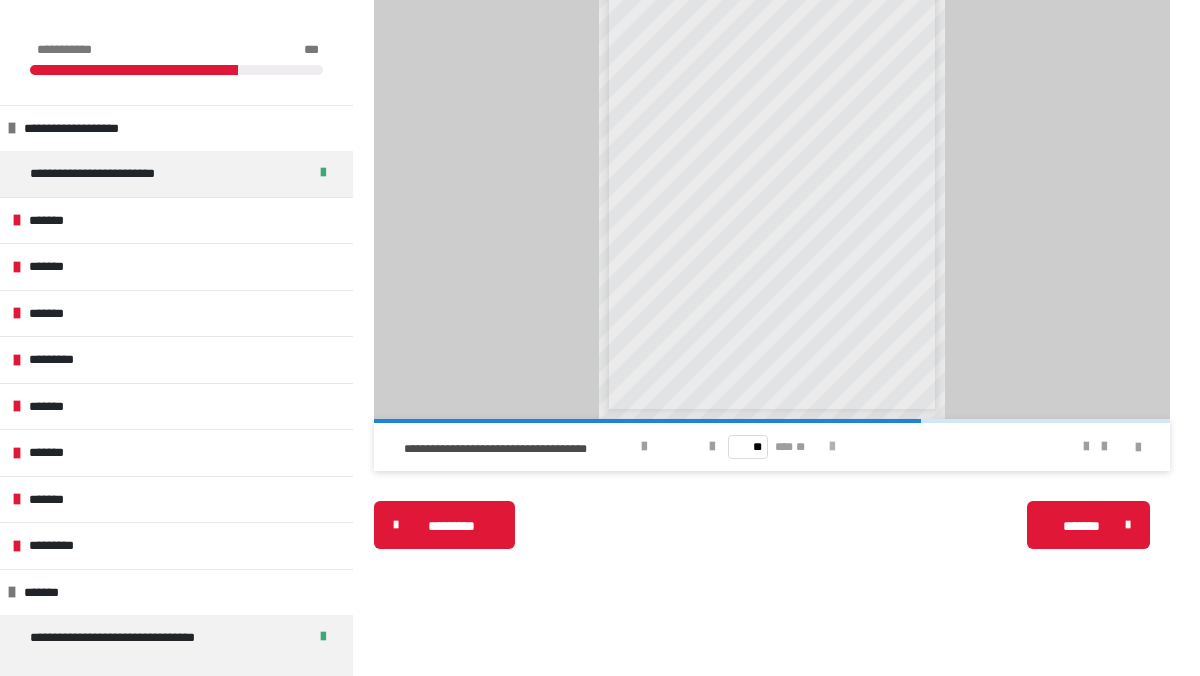 click at bounding box center (832, 447) 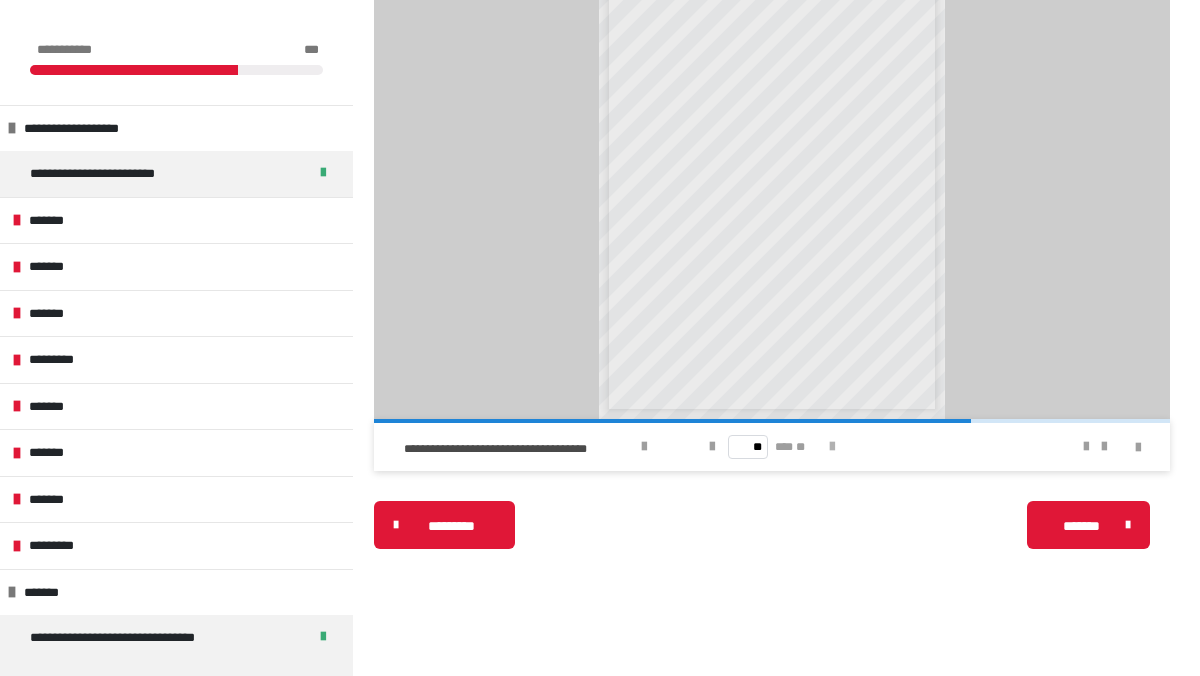 click at bounding box center (832, 447) 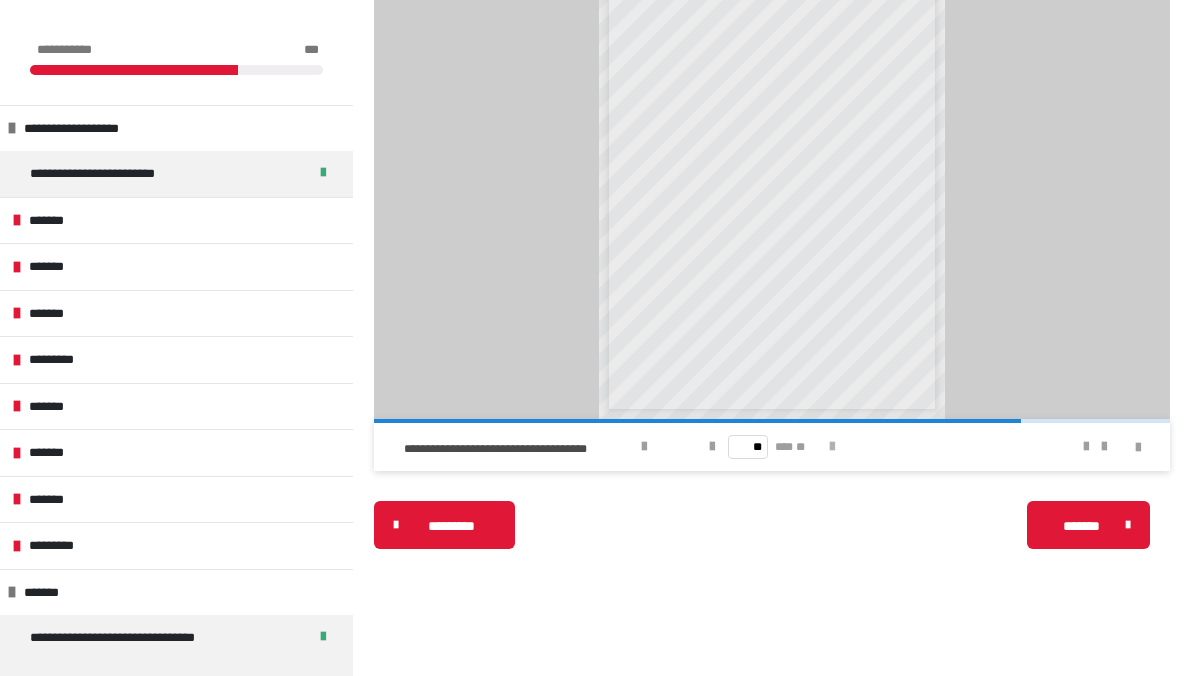 click at bounding box center [832, 447] 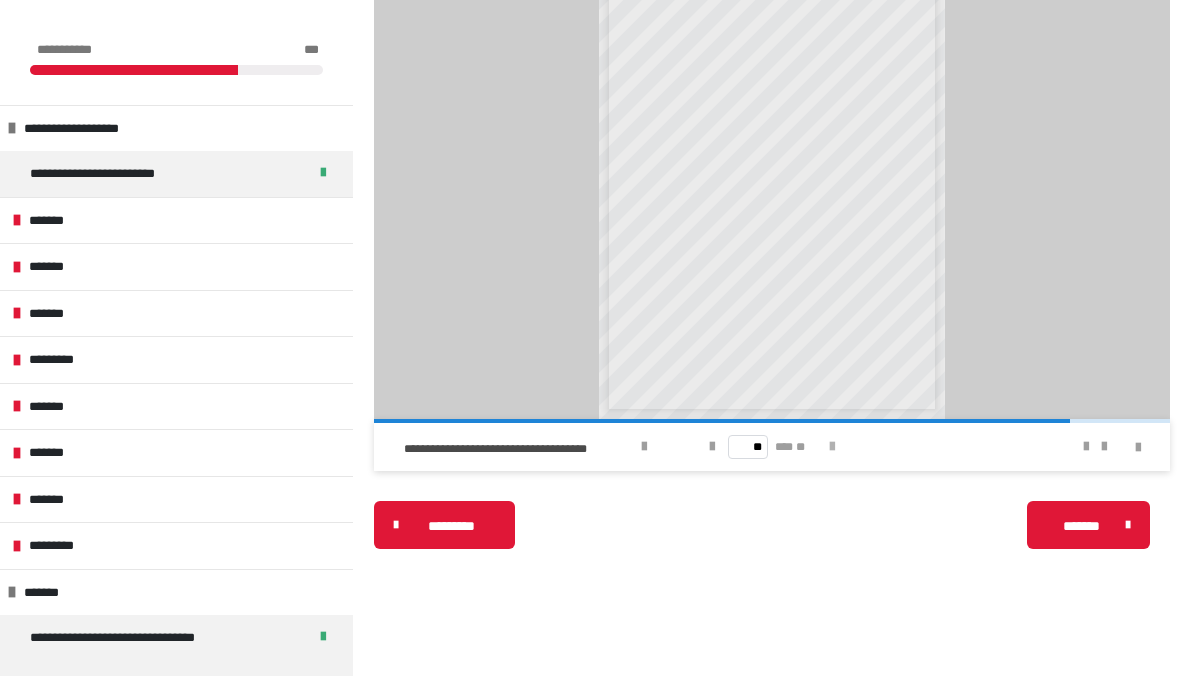 click at bounding box center (832, 447) 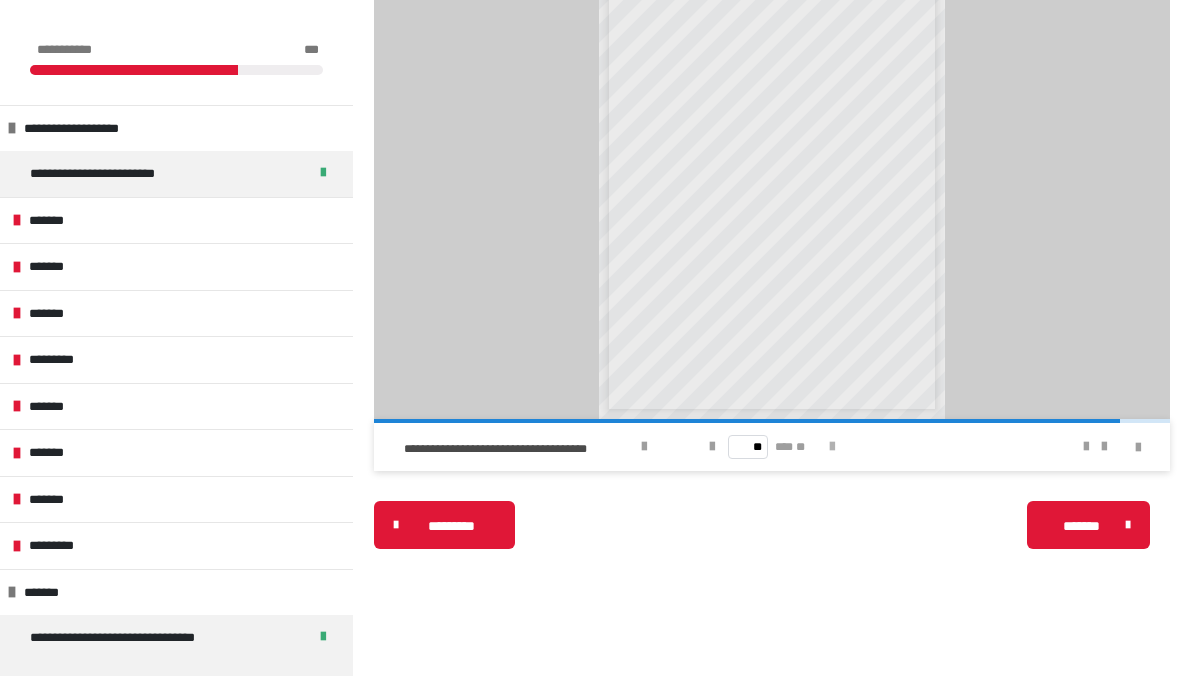click at bounding box center [832, 447] 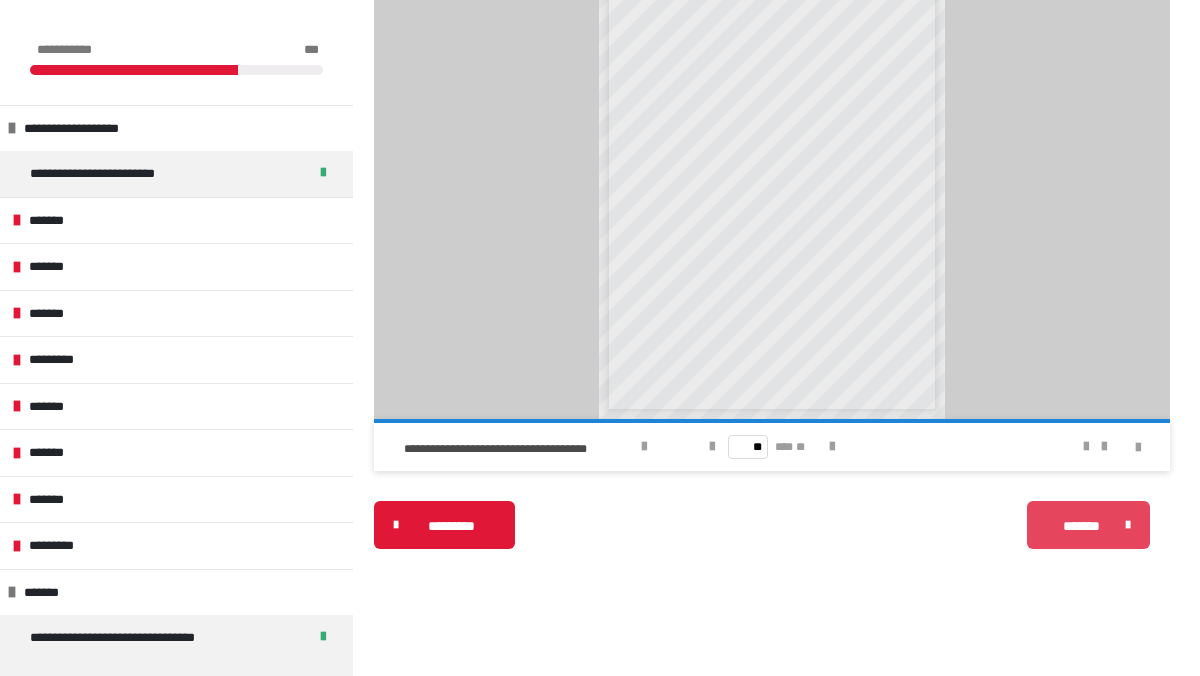 click at bounding box center (1123, 525) 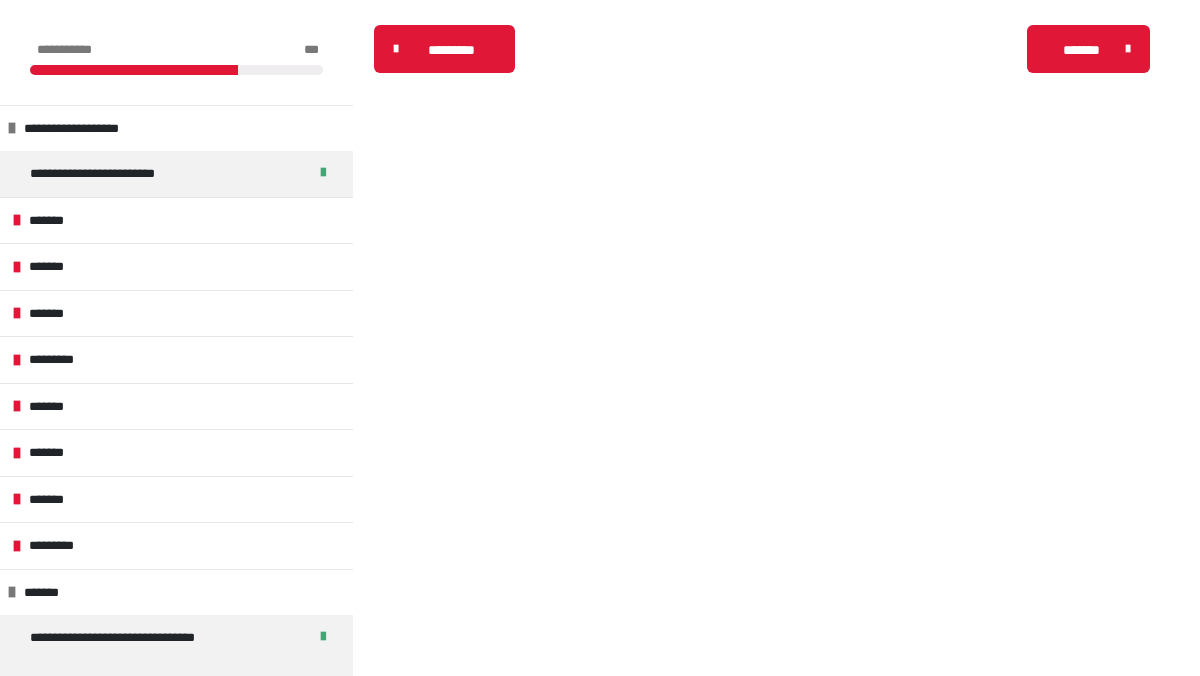 scroll, scrollTop: 548, scrollLeft: 0, axis: vertical 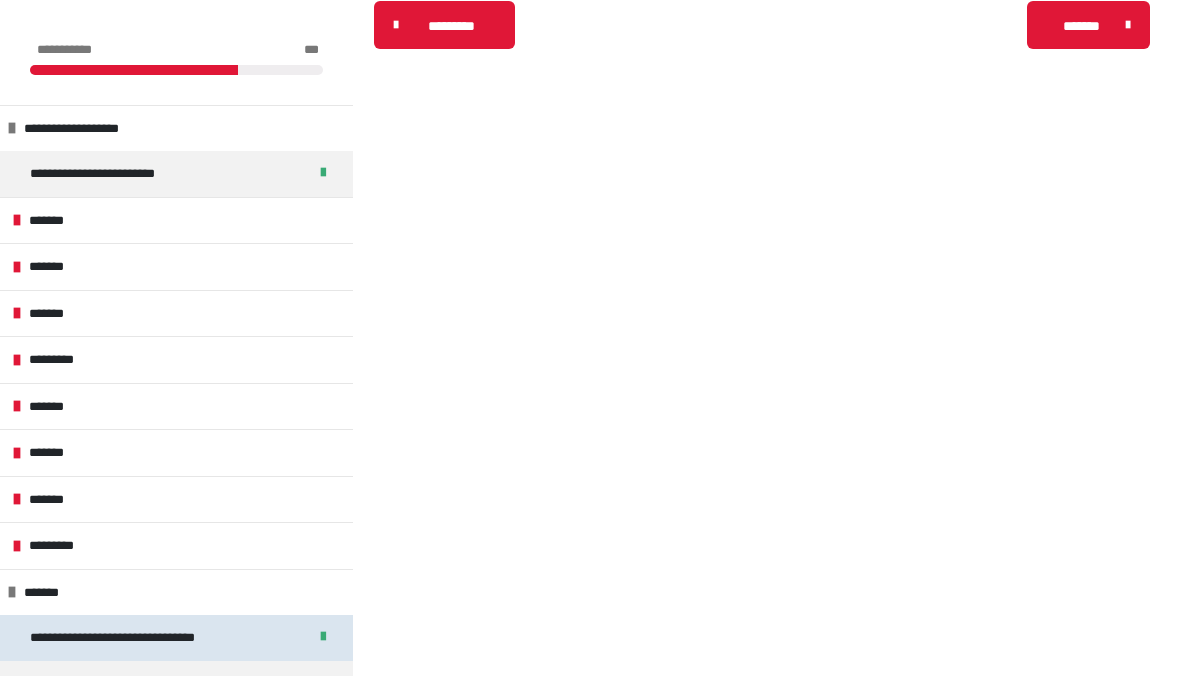 click on "**********" at bounding box center (156, 638) 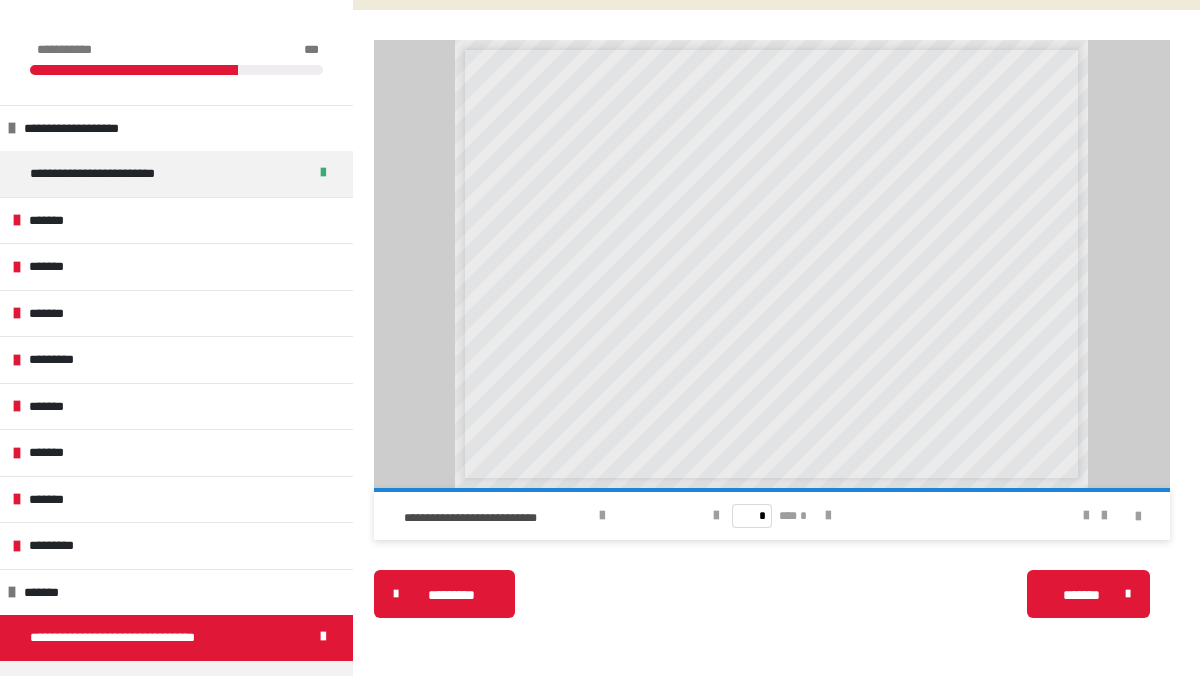 scroll, scrollTop: 498, scrollLeft: 0, axis: vertical 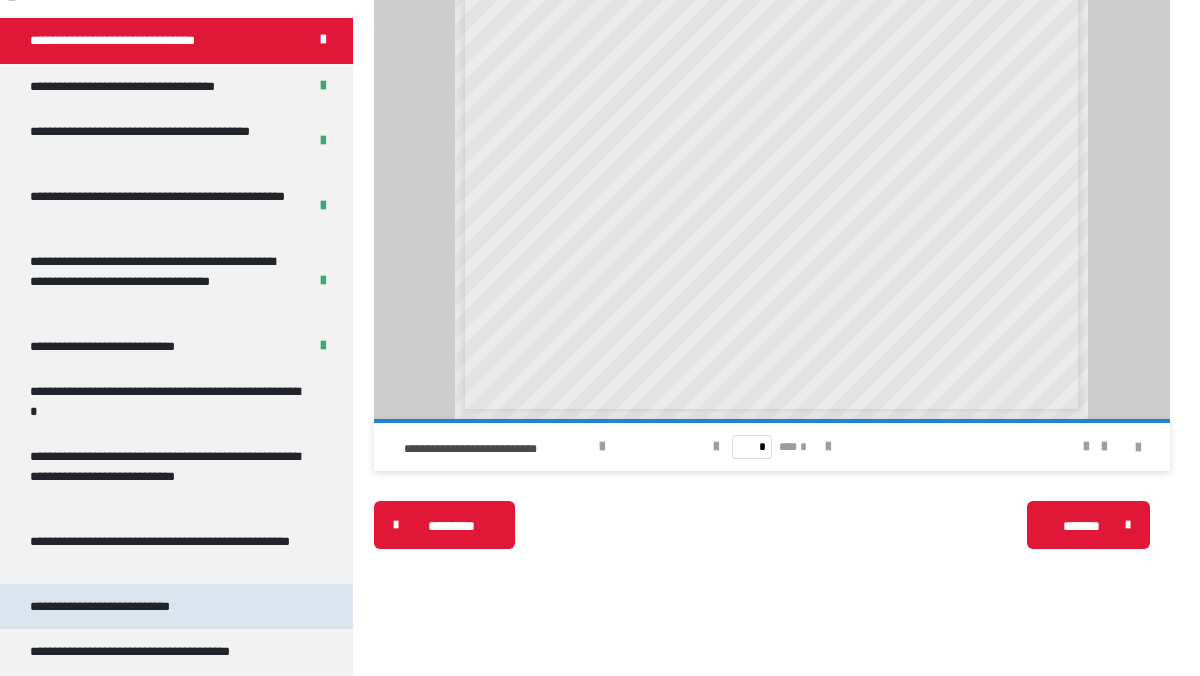 click on "**********" at bounding box center (130, 607) 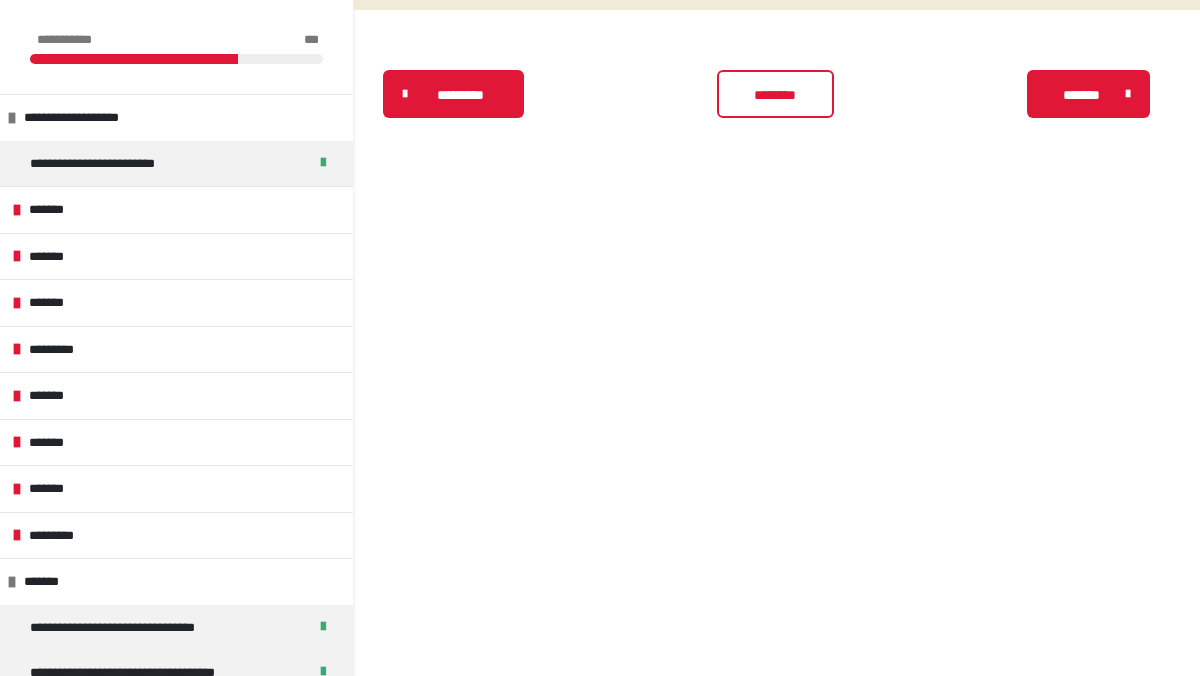 scroll, scrollTop: 52, scrollLeft: 0, axis: vertical 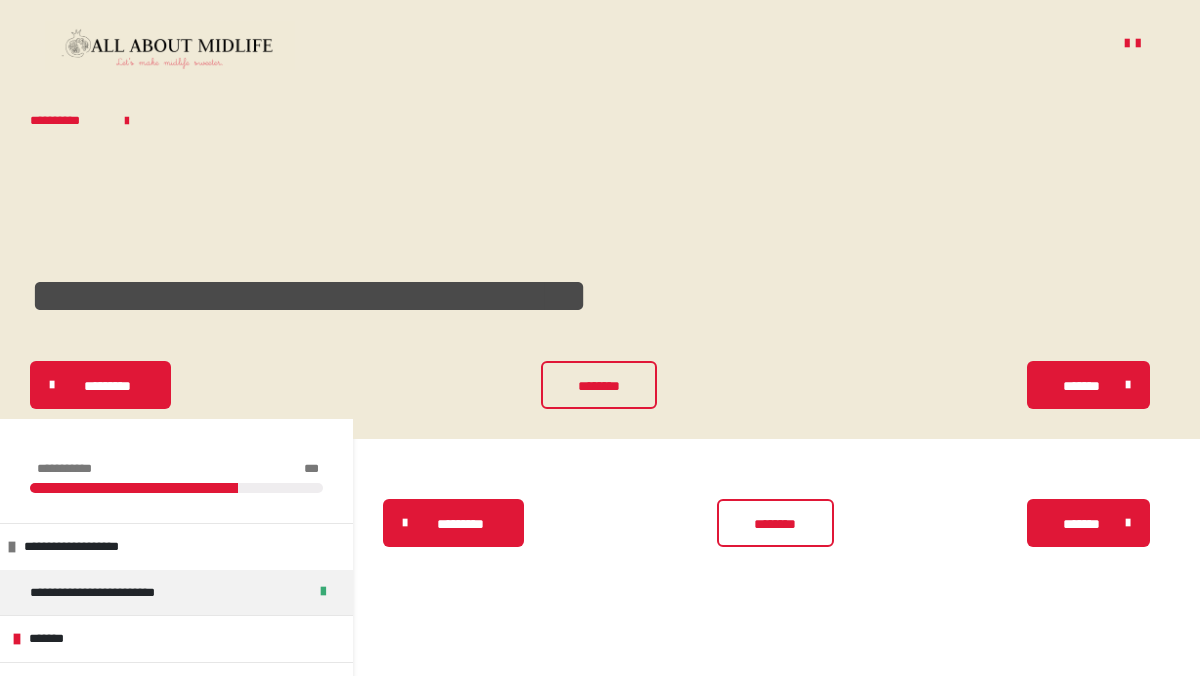 click on "********* ******** *******" at bounding box center [600, 385] 